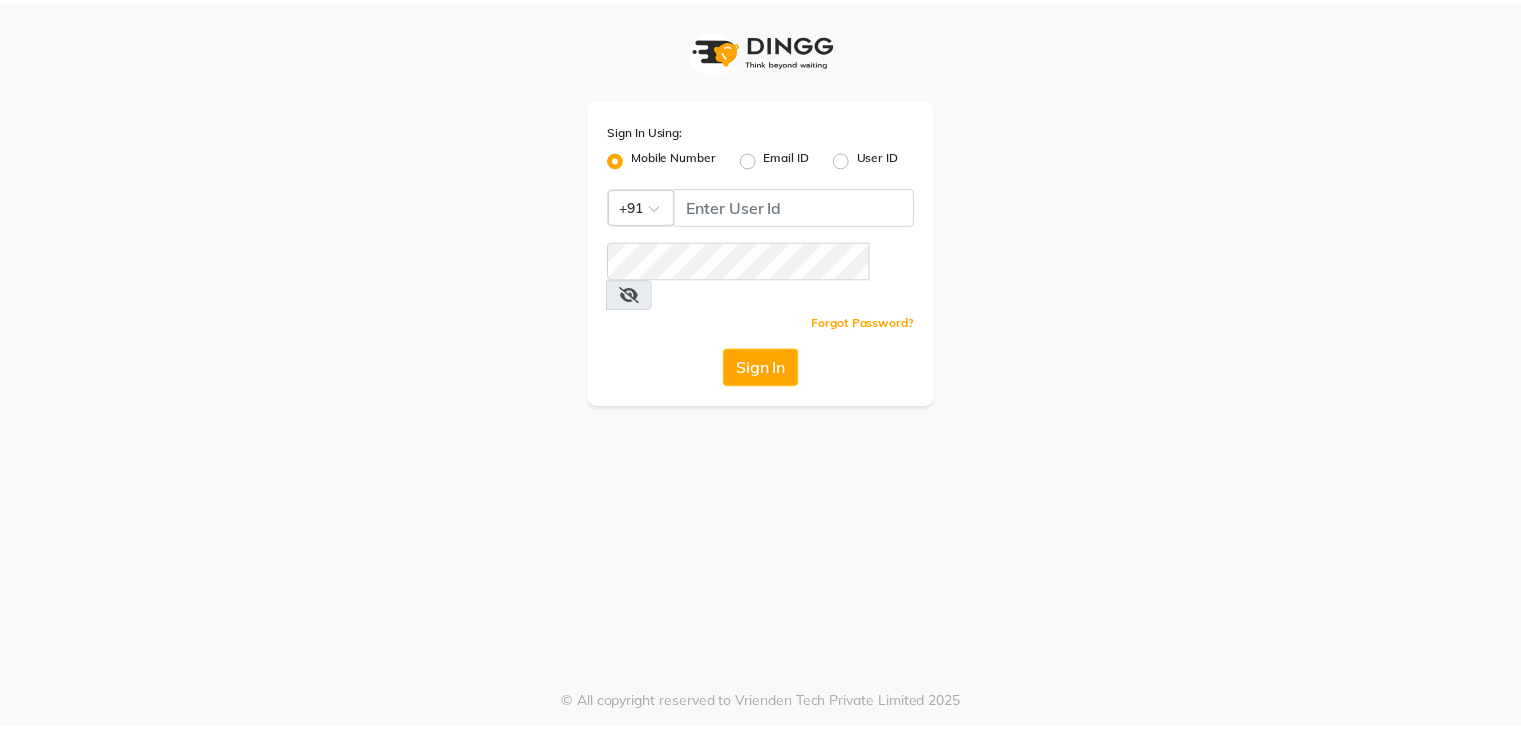 scroll, scrollTop: 0, scrollLeft: 0, axis: both 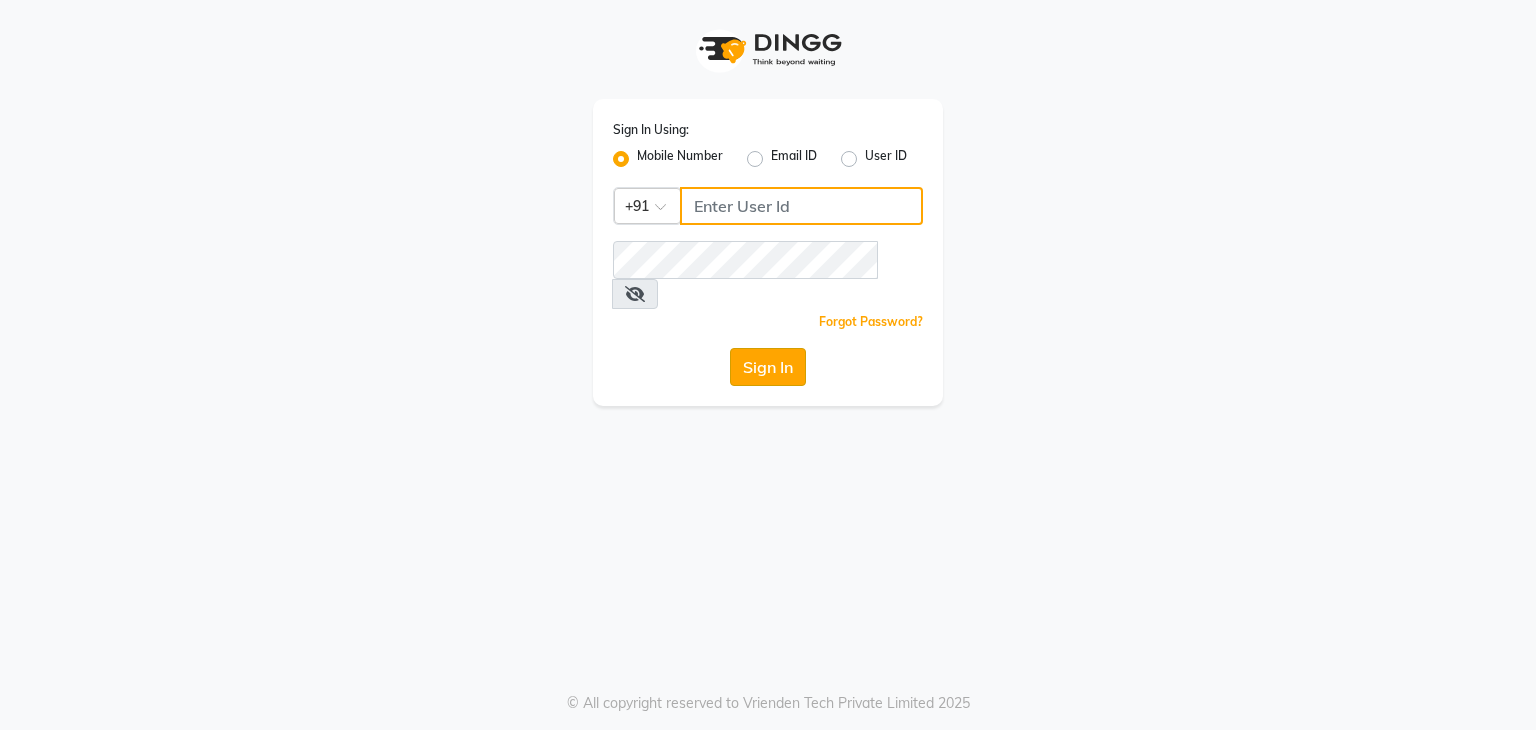 type on "9986416195" 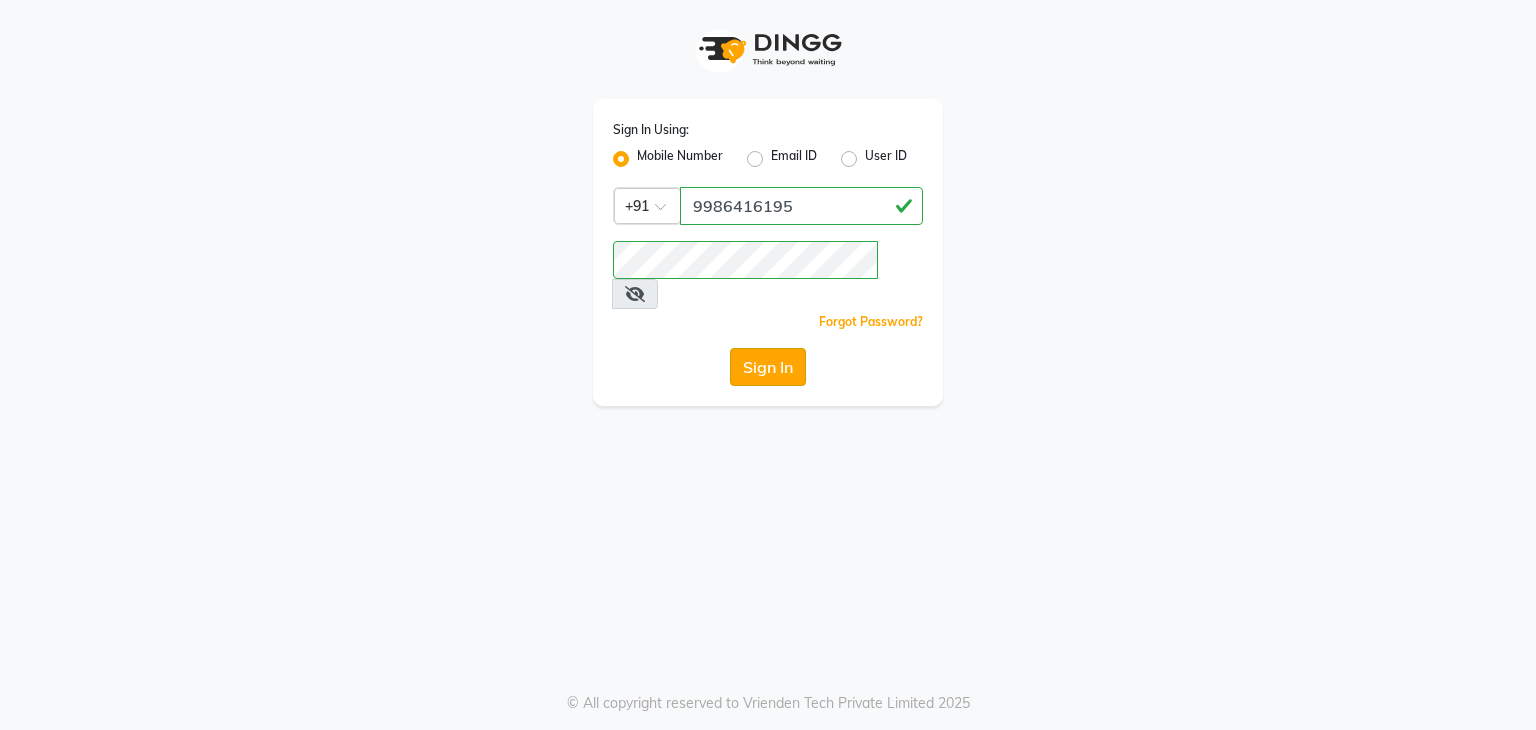 click on "Sign In" 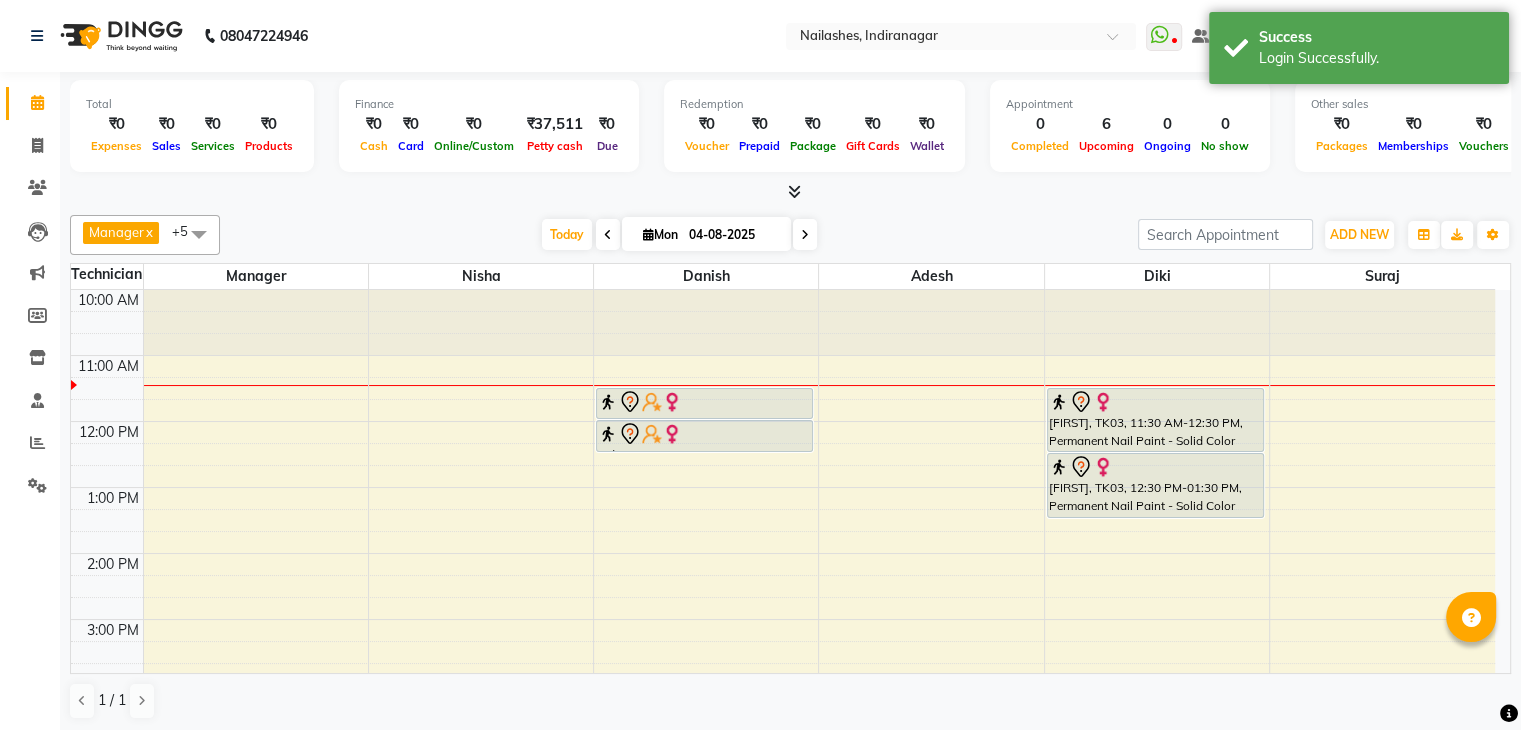 scroll, scrollTop: 0, scrollLeft: 0, axis: both 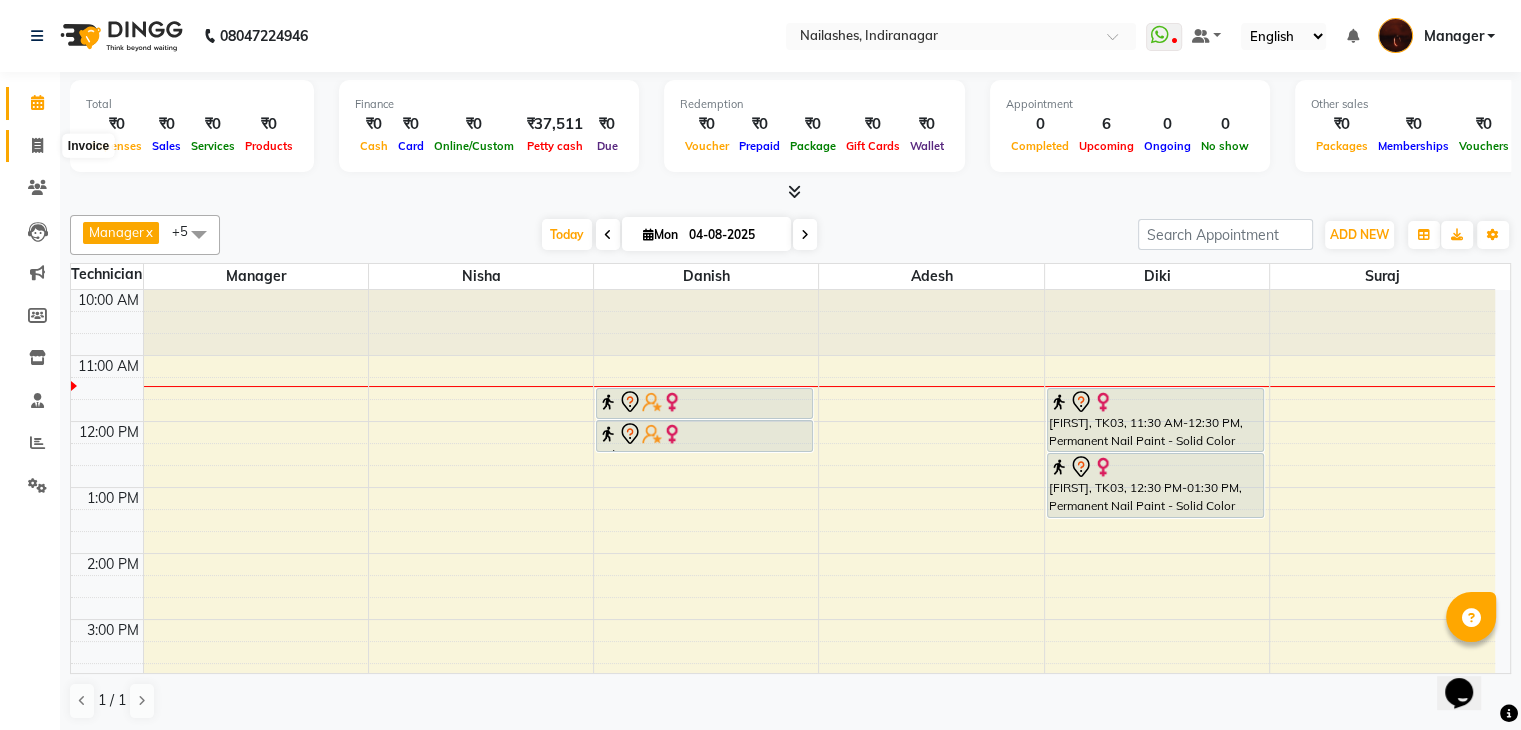 click 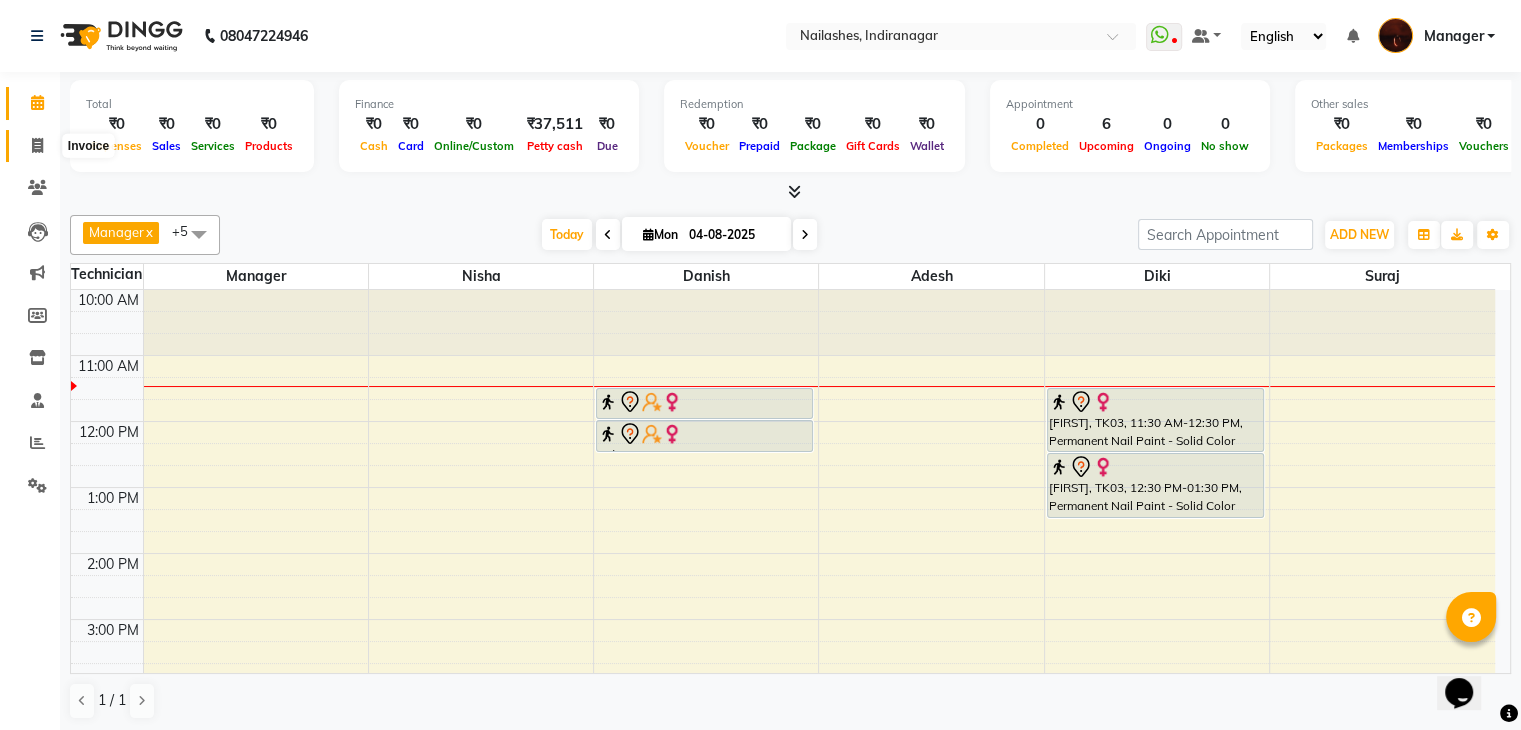 select on "4063" 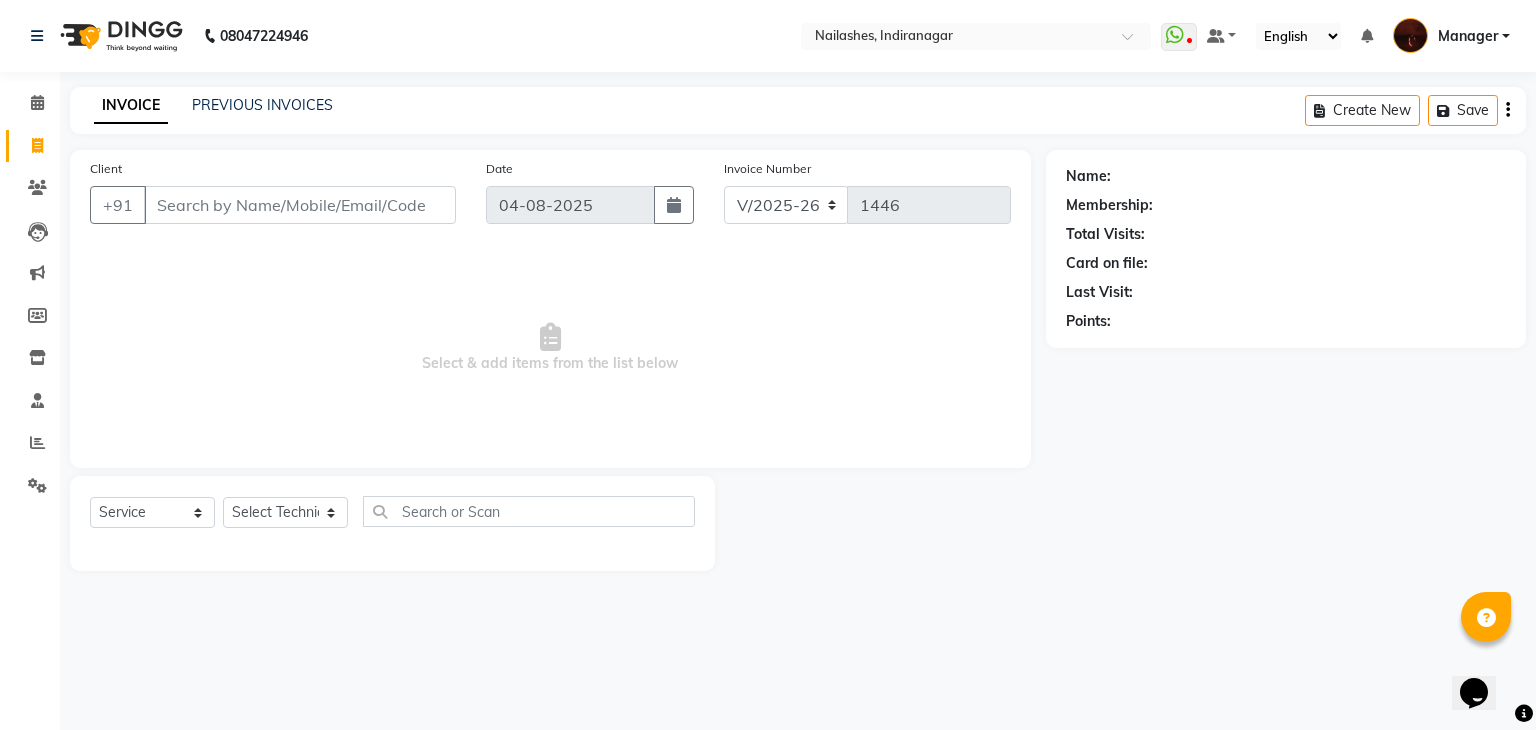 click on "Client" at bounding box center (300, 205) 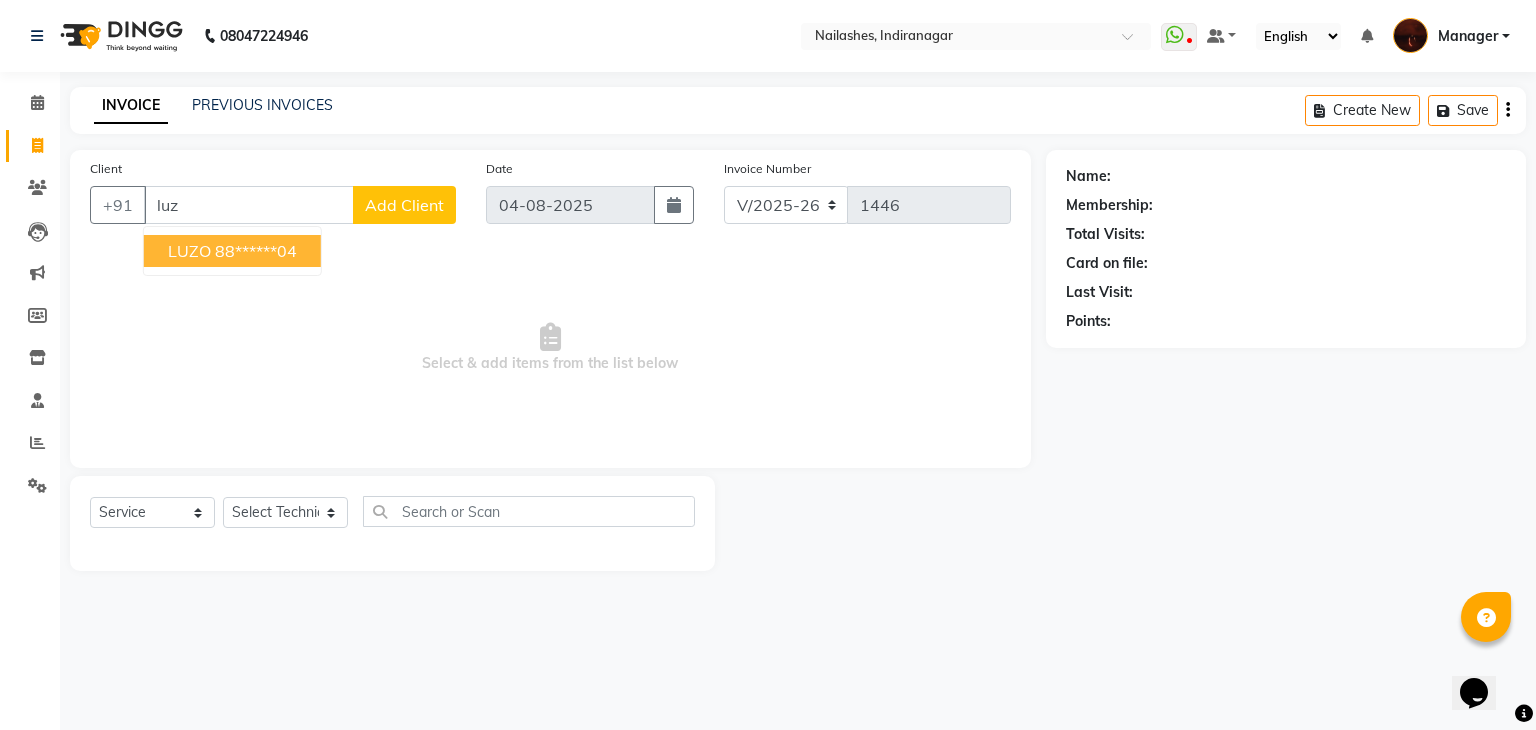 click on "LUZO  88******04" at bounding box center [232, 251] 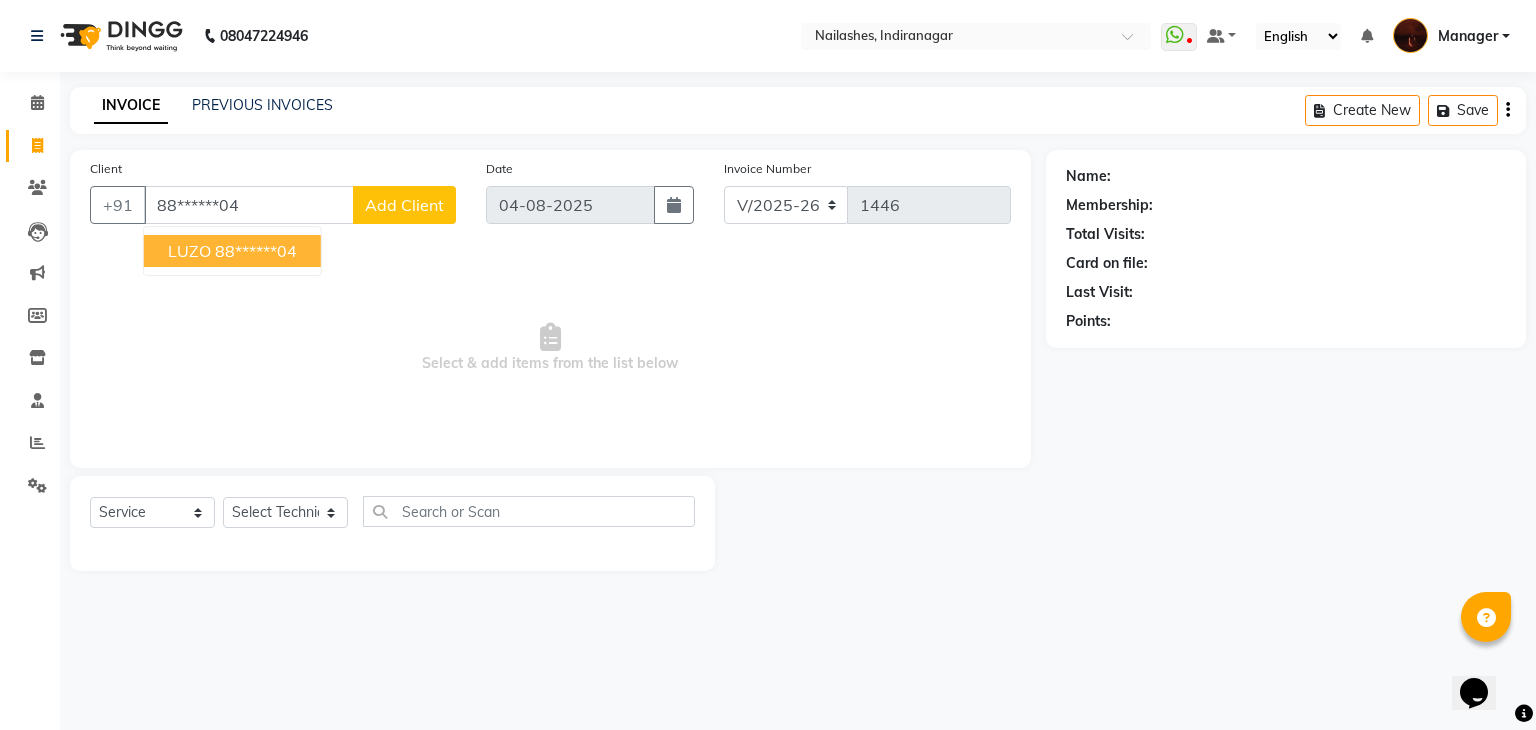type on "88******04" 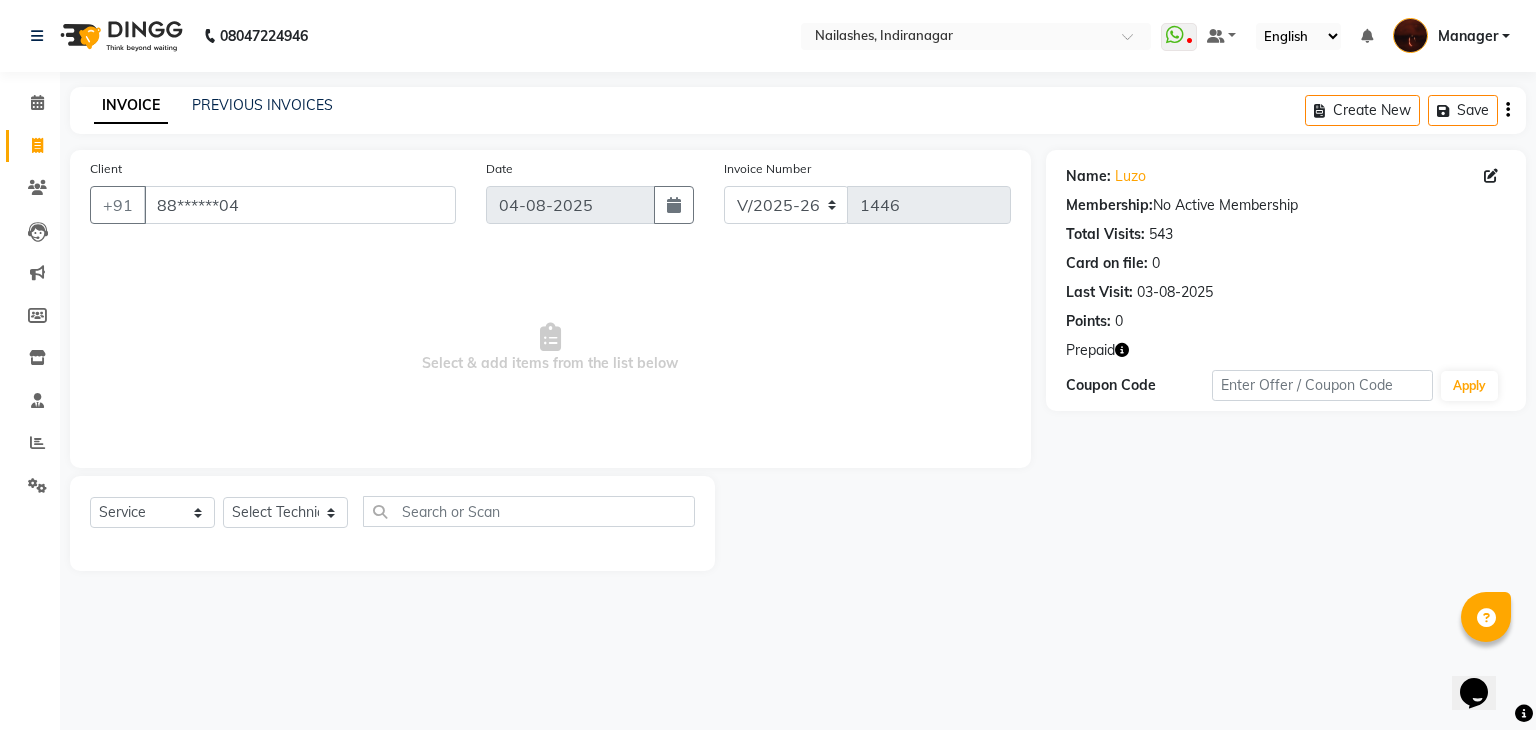 click 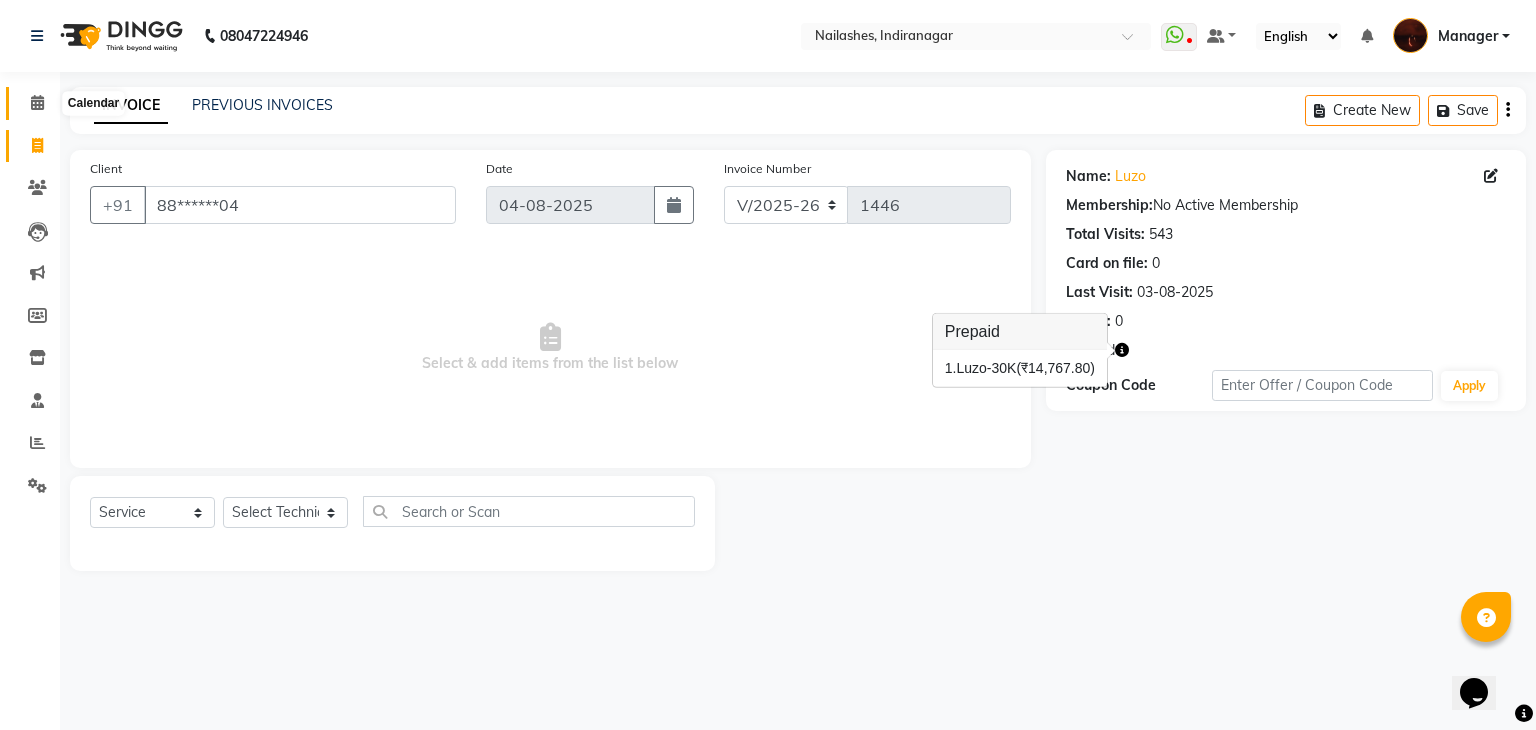 click 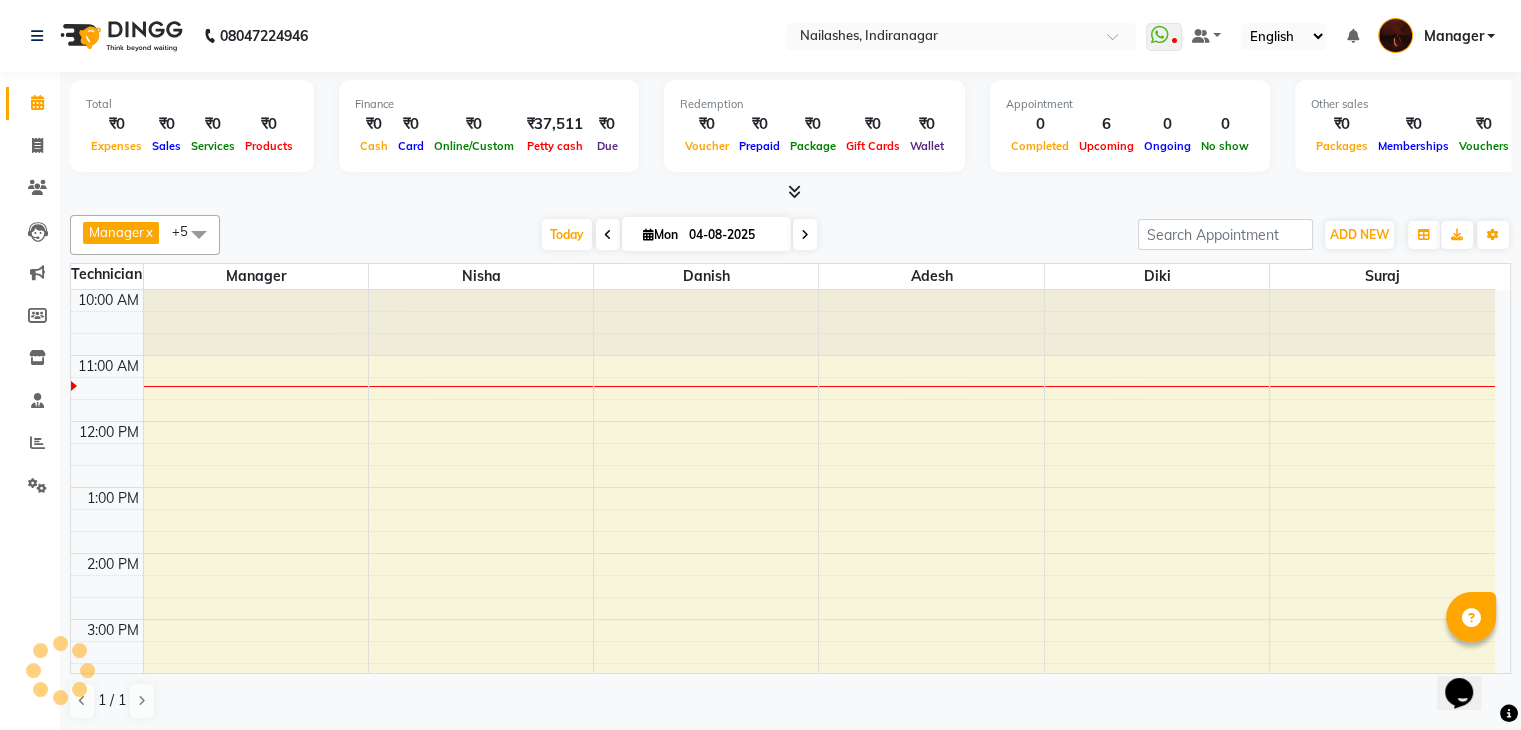 scroll, scrollTop: 0, scrollLeft: 0, axis: both 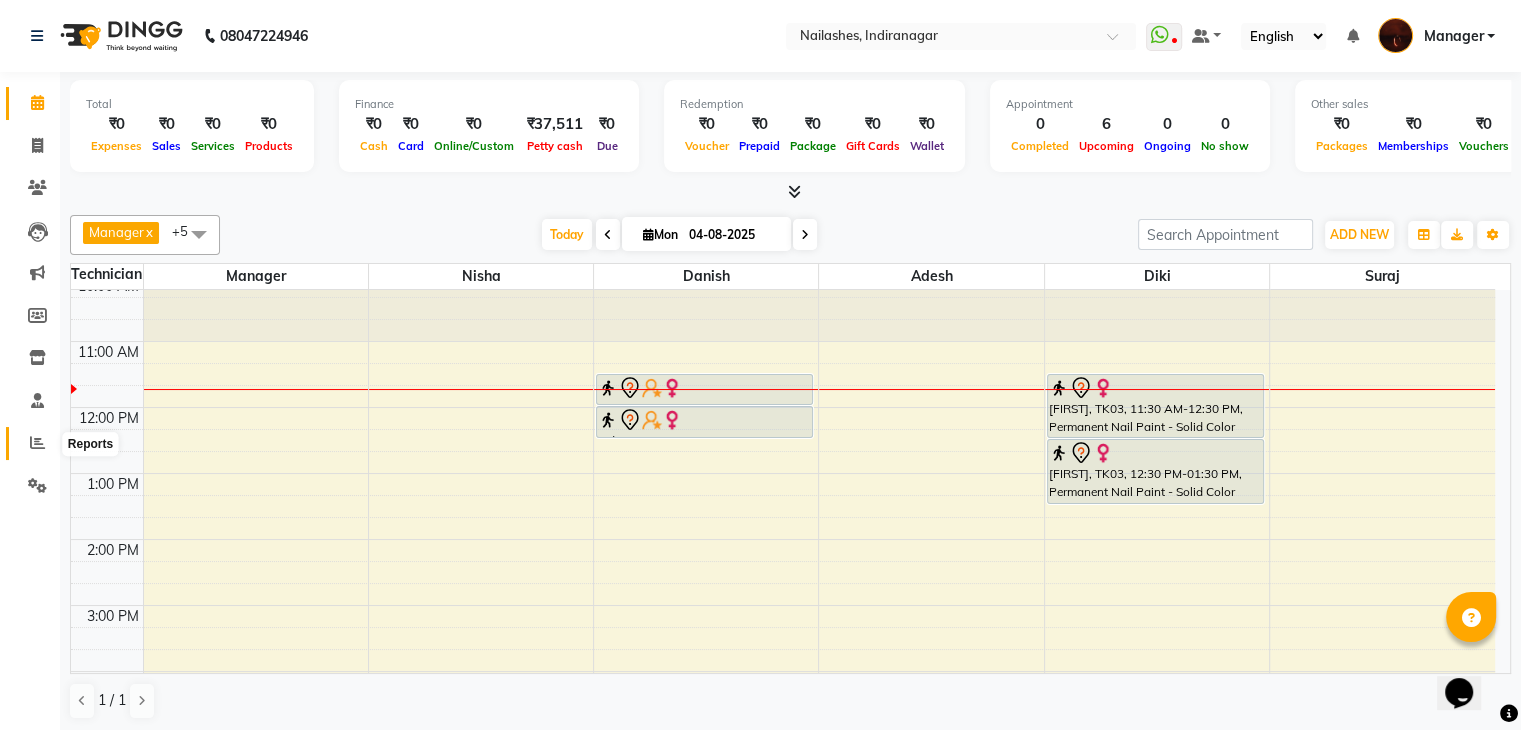 click 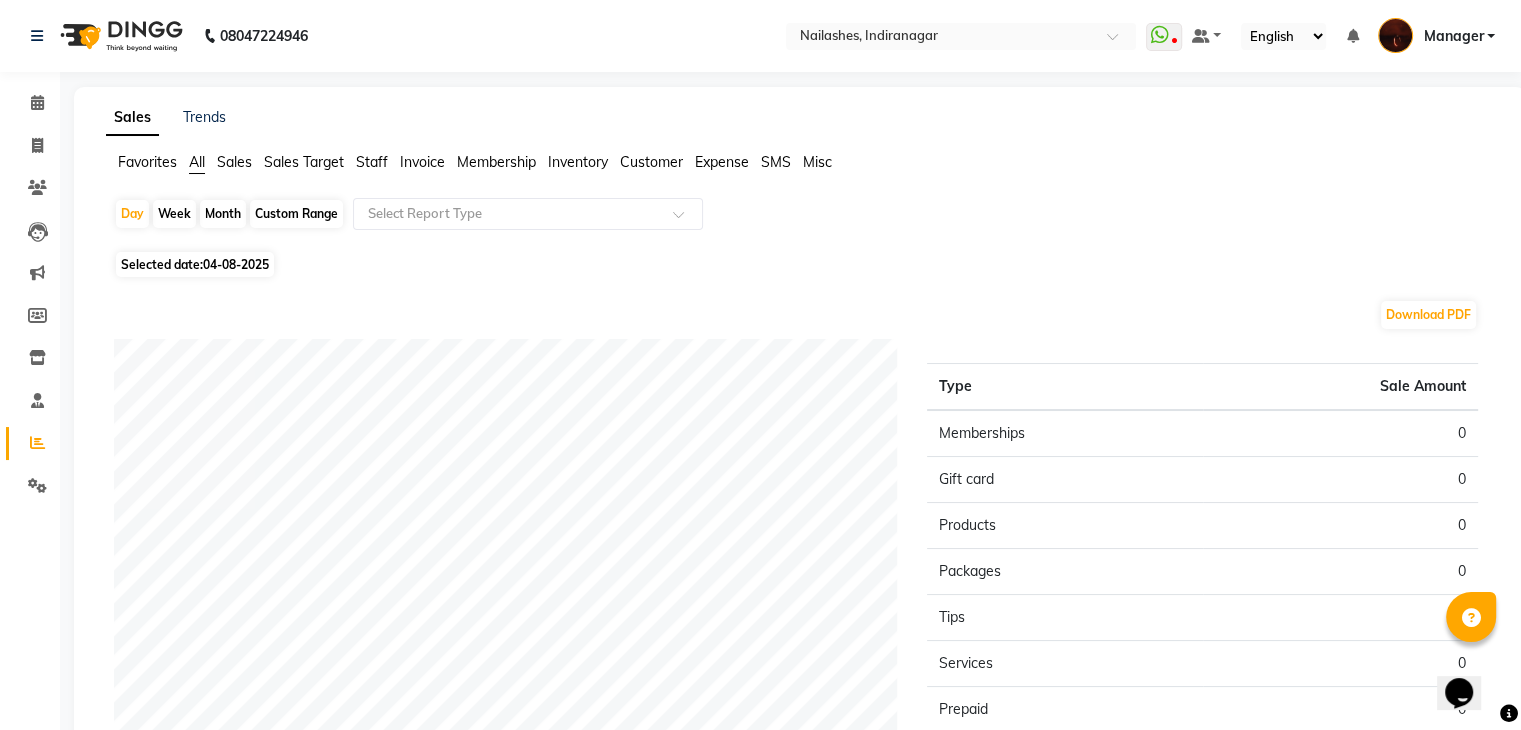 click on "Staff" 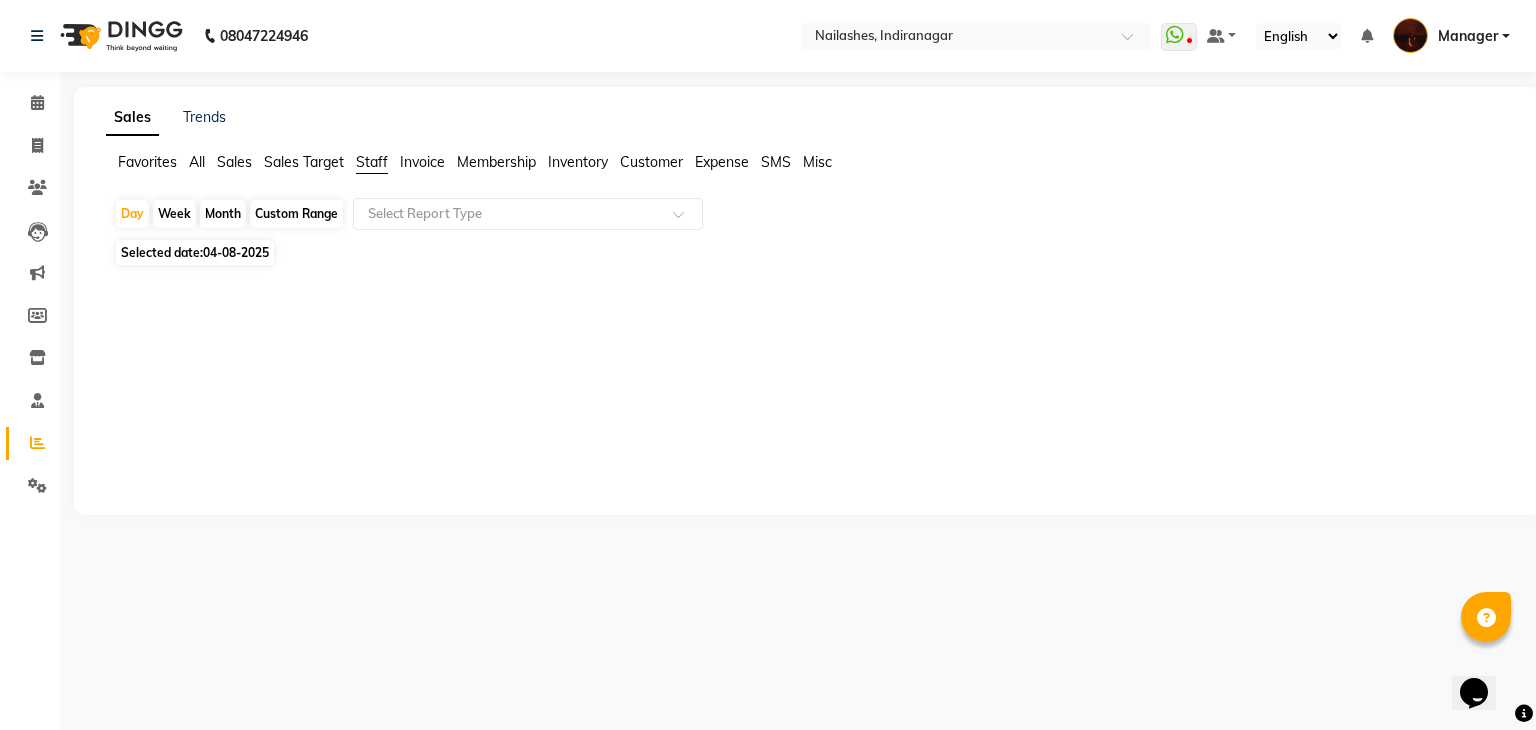click on "04-08-2025" 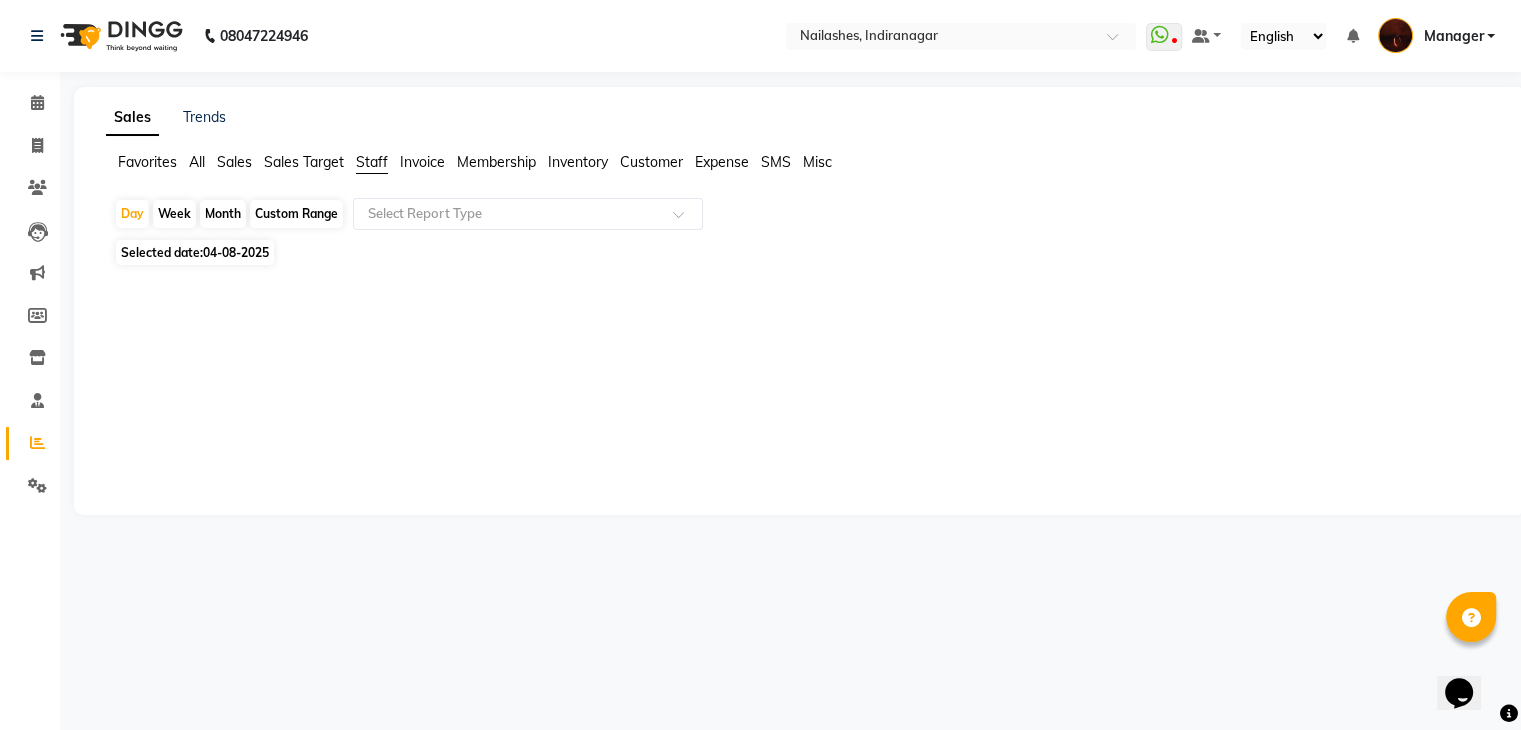 select on "8" 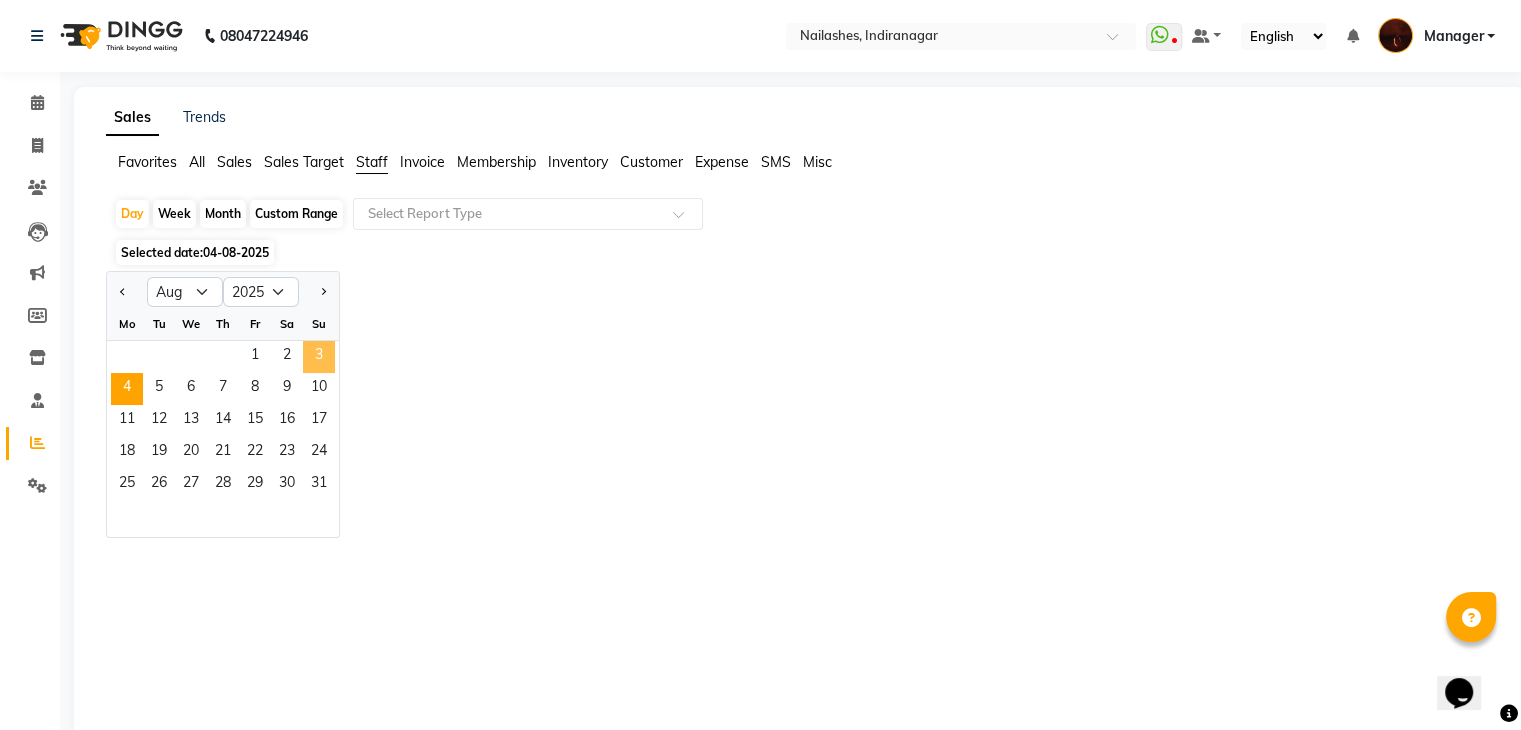 click on "3" 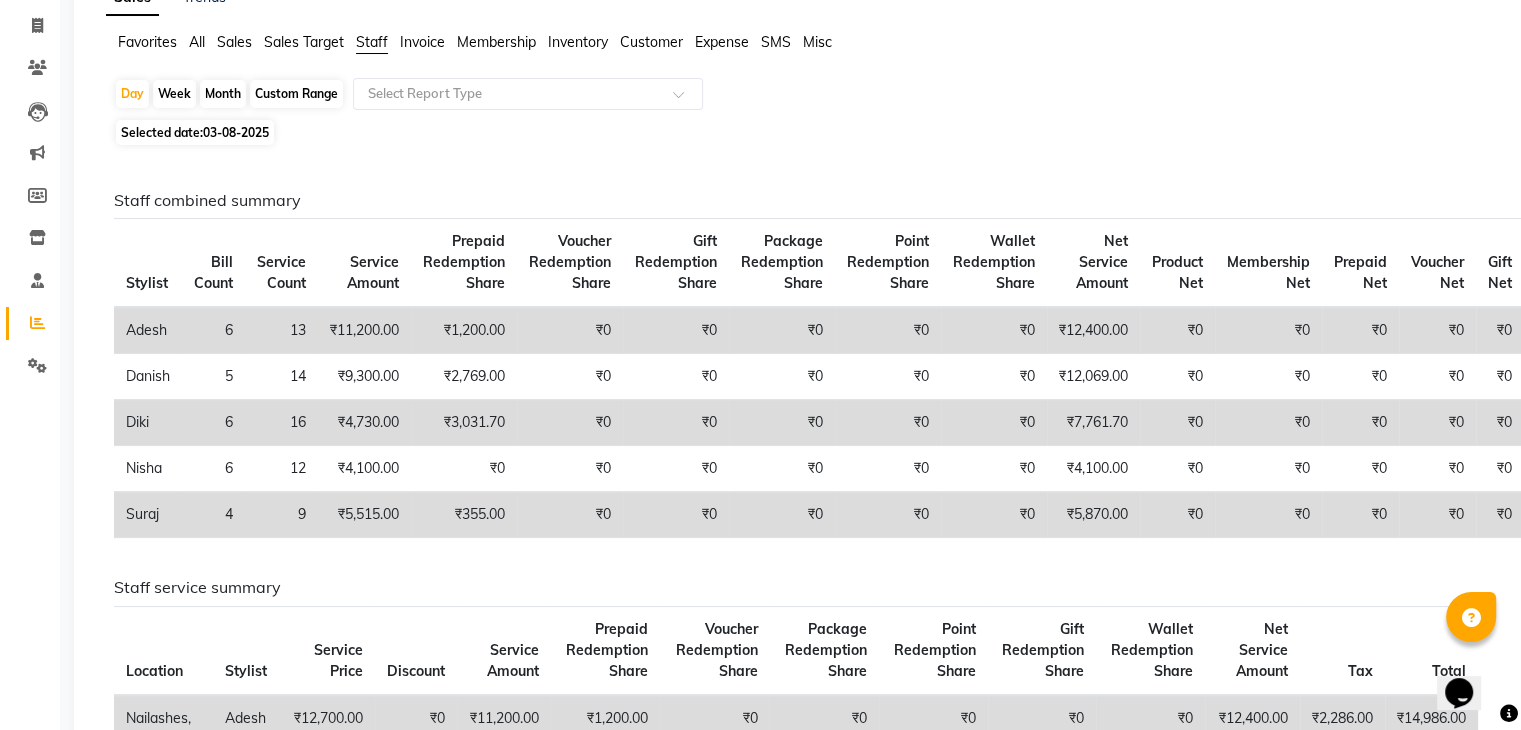 scroll, scrollTop: 0, scrollLeft: 0, axis: both 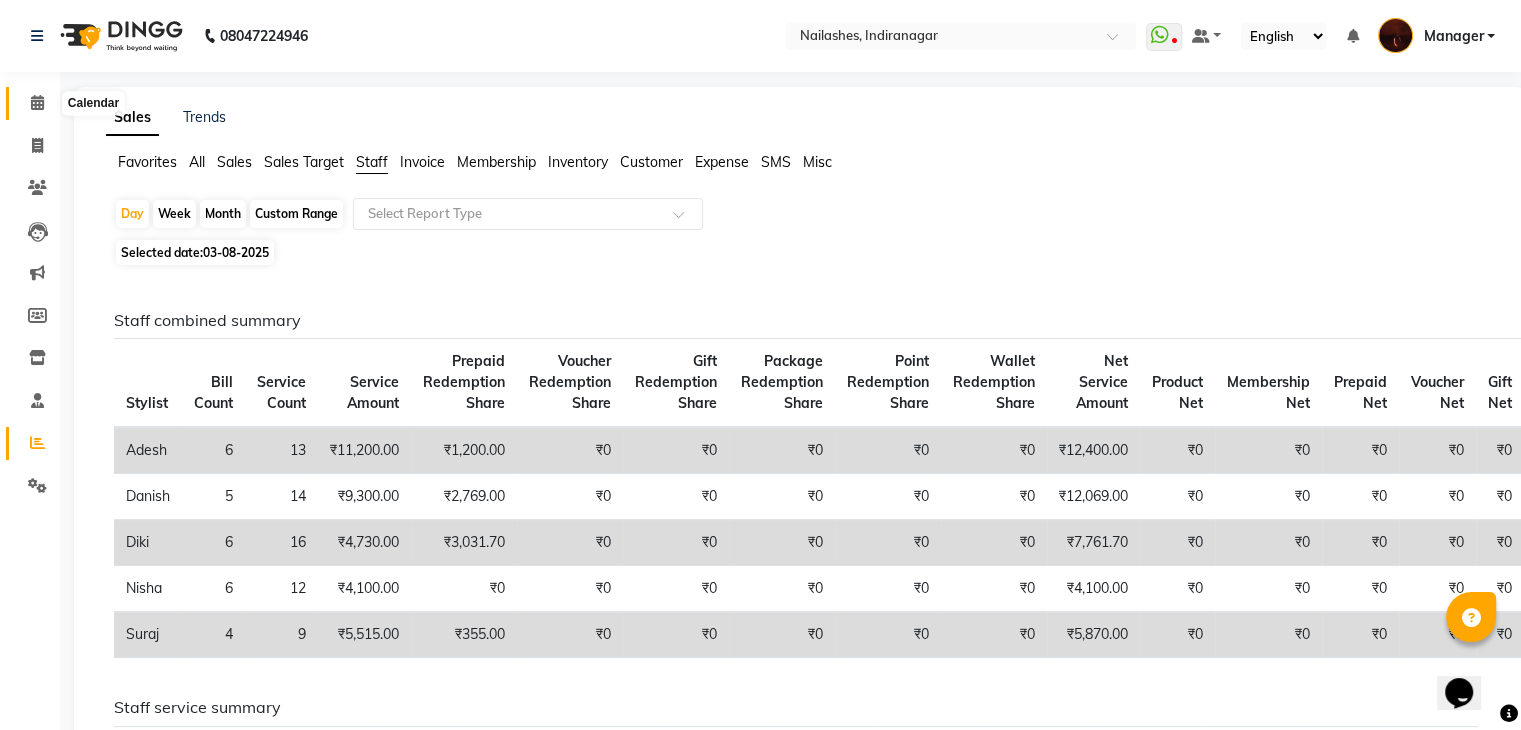 click 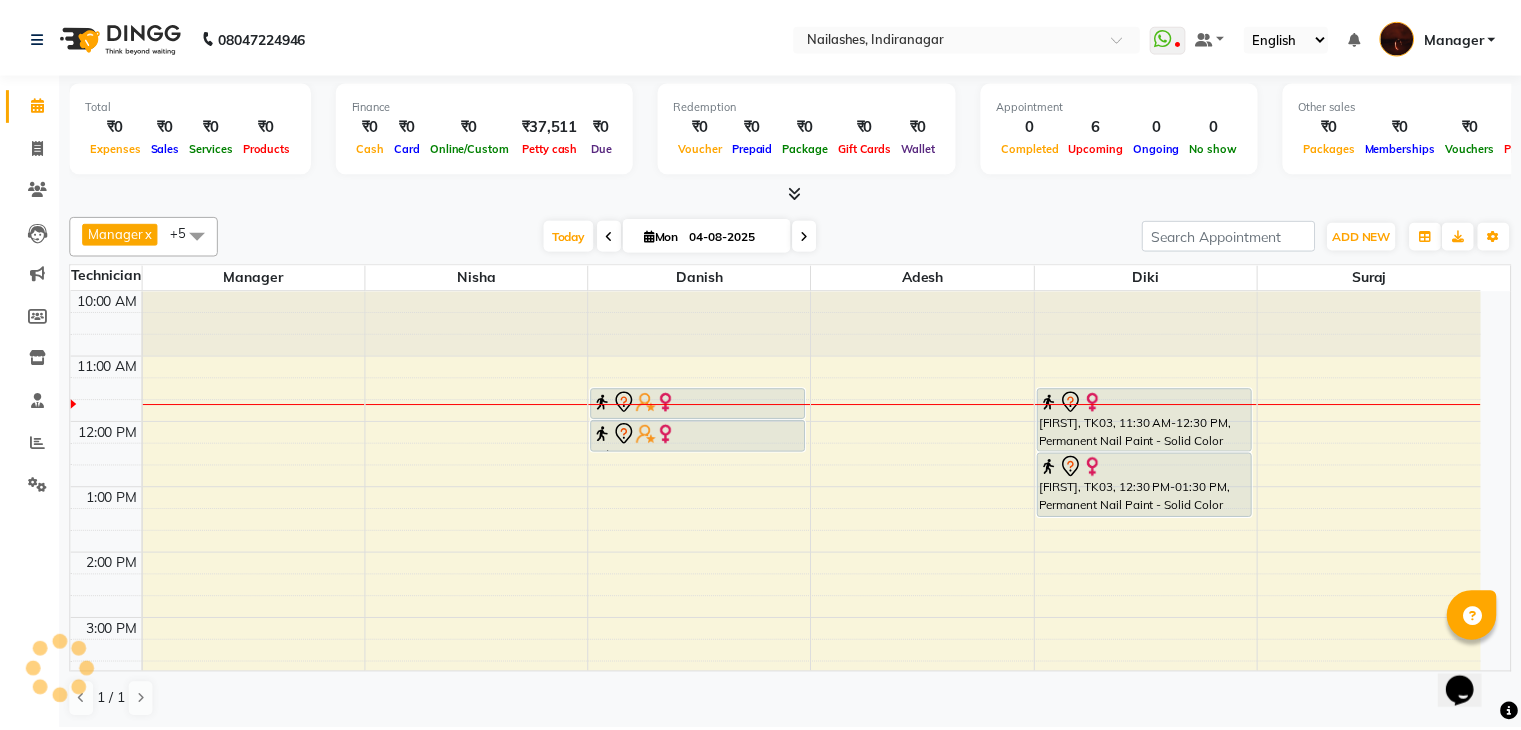 scroll, scrollTop: 0, scrollLeft: 0, axis: both 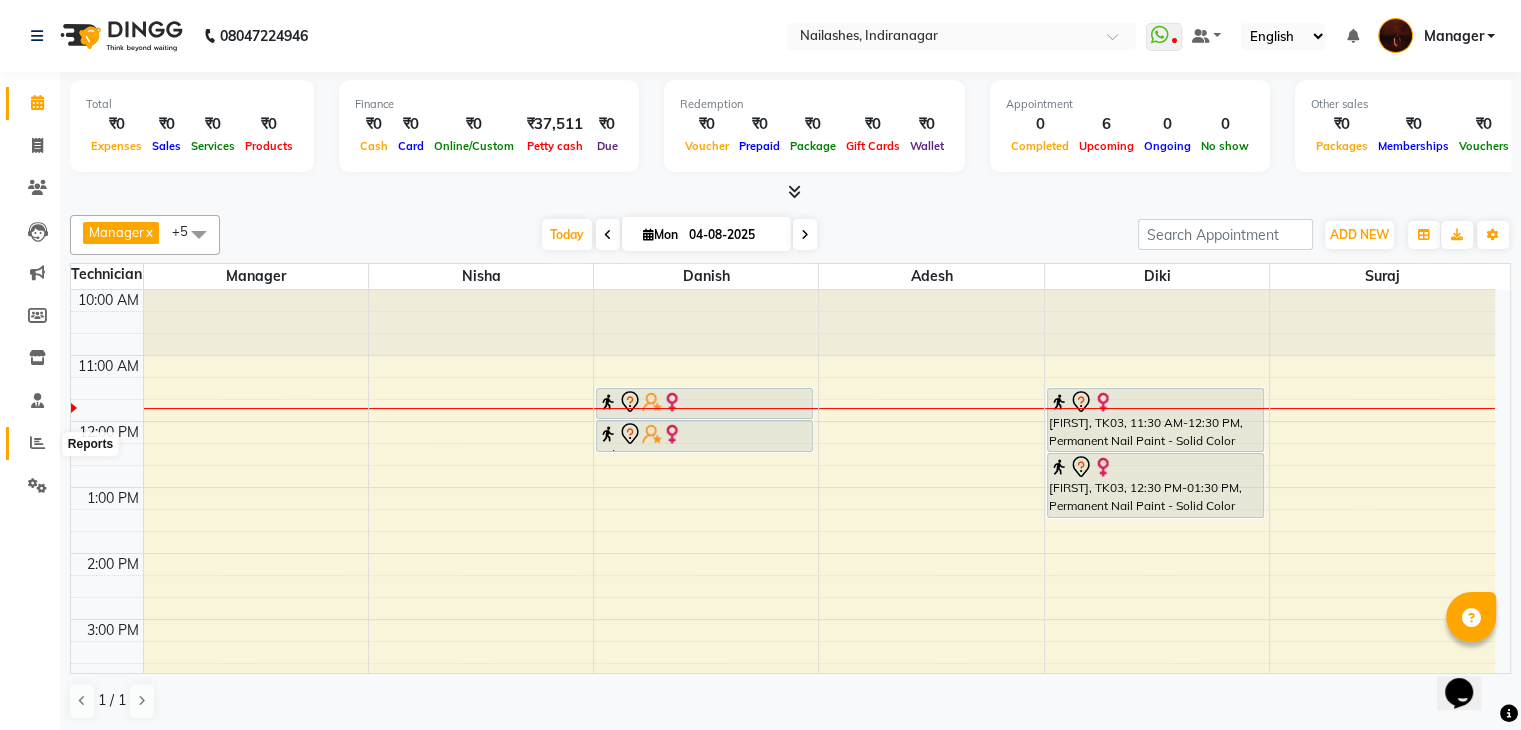 click 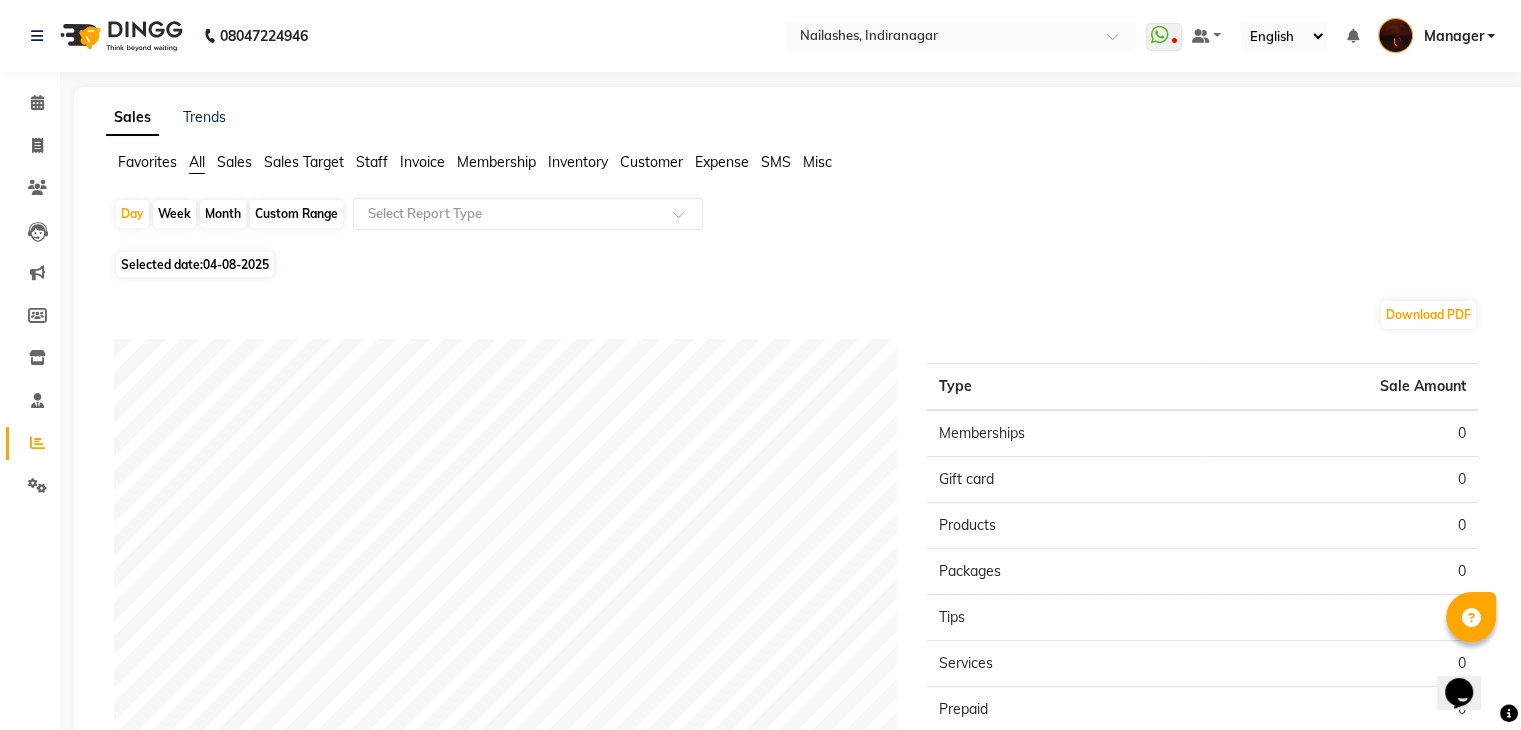 click on "Staff" 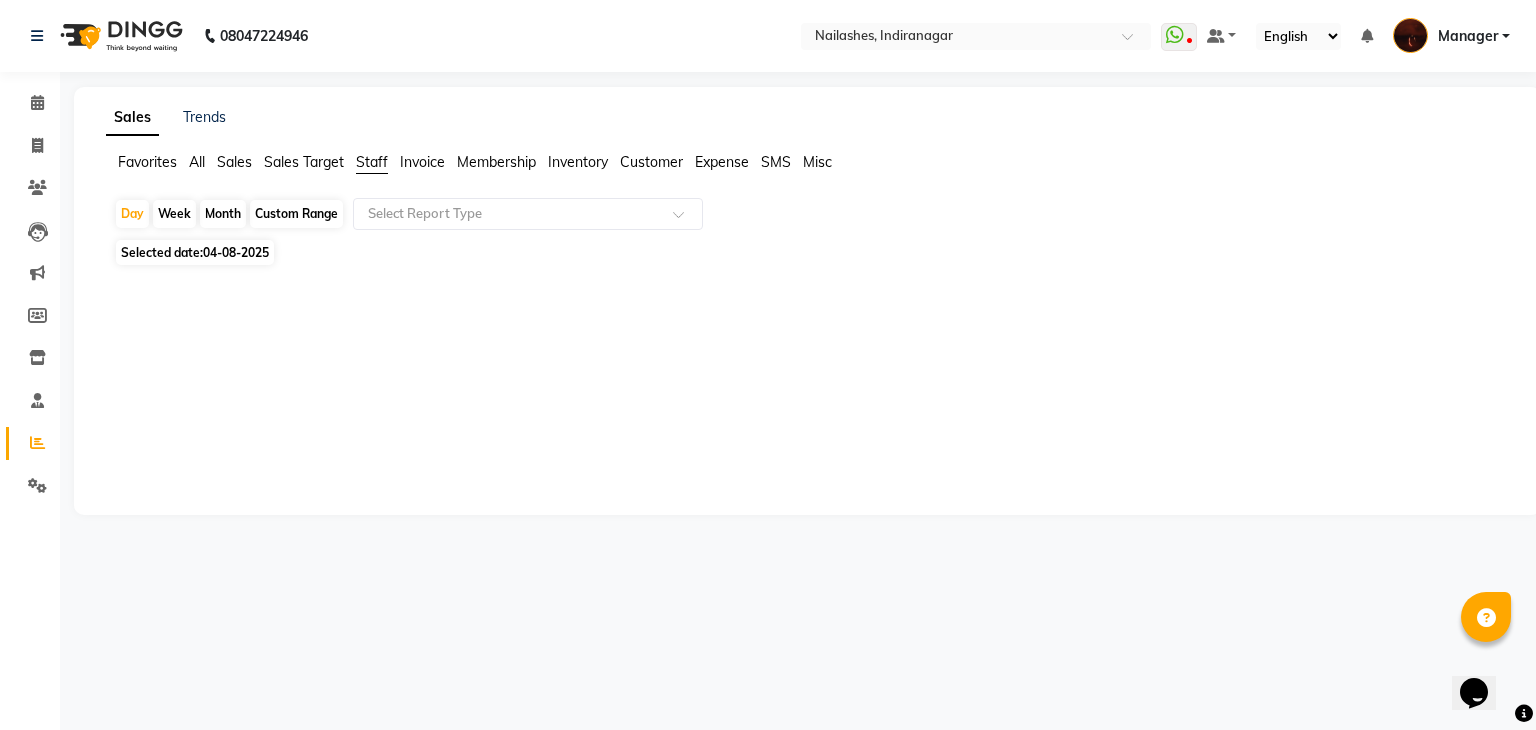 click on "Month" 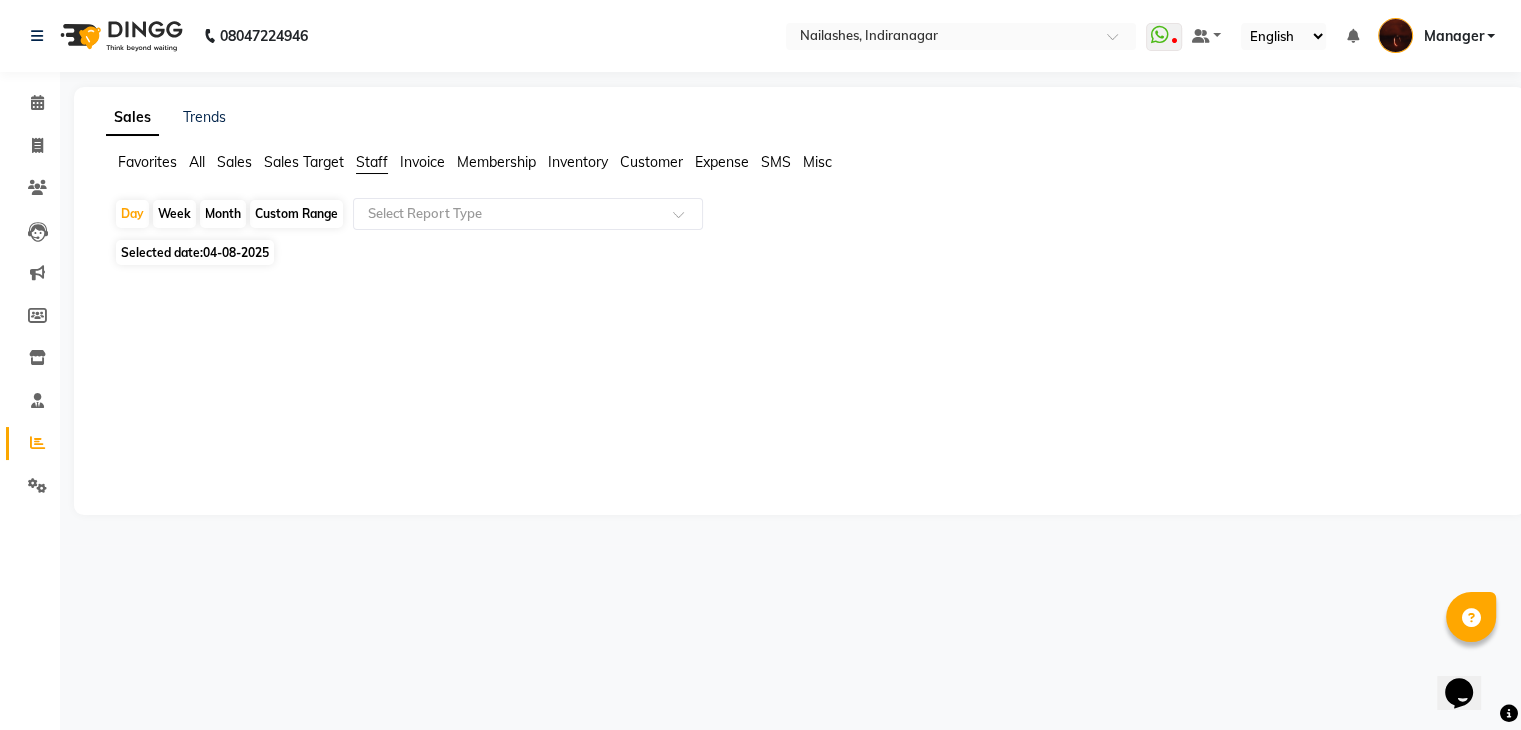 select on "8" 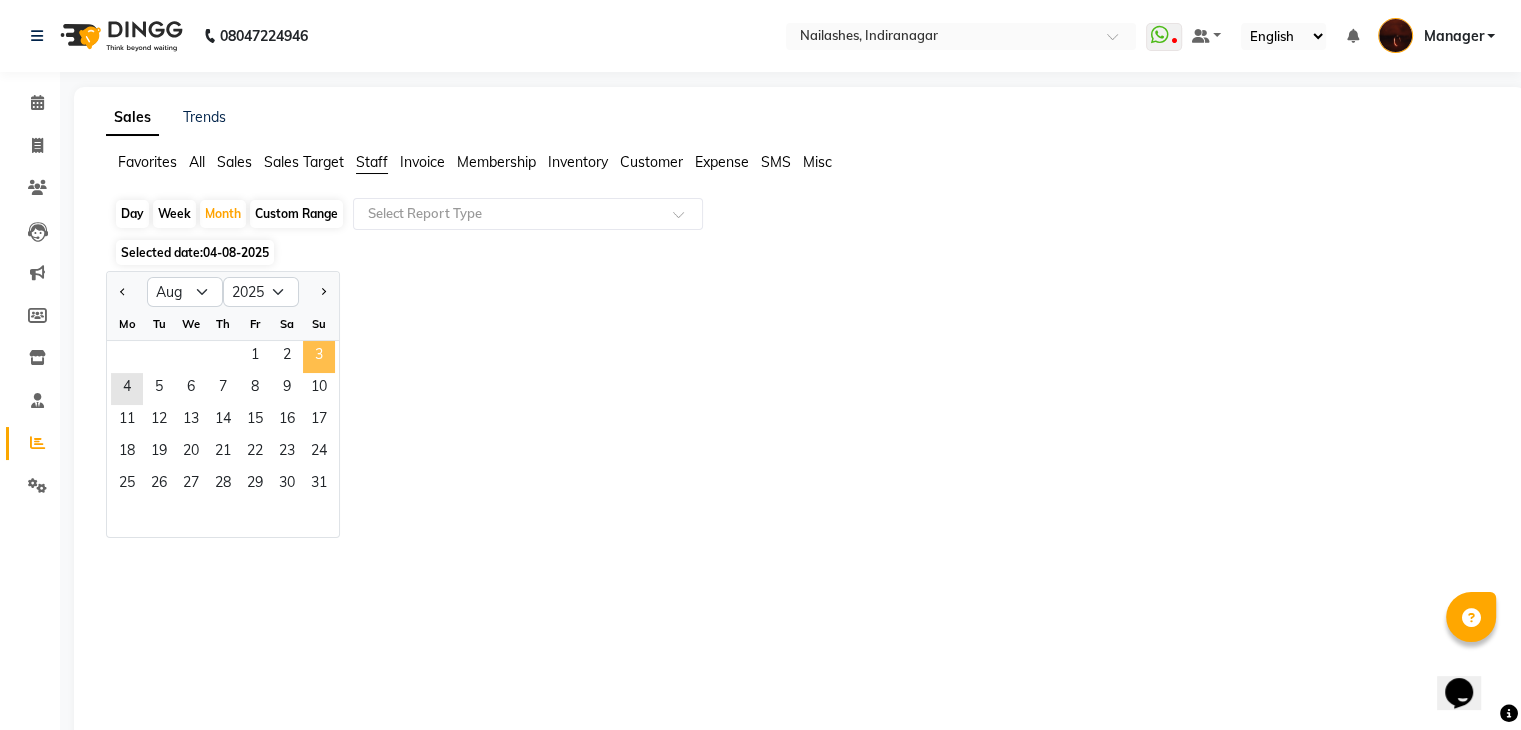click on "3" 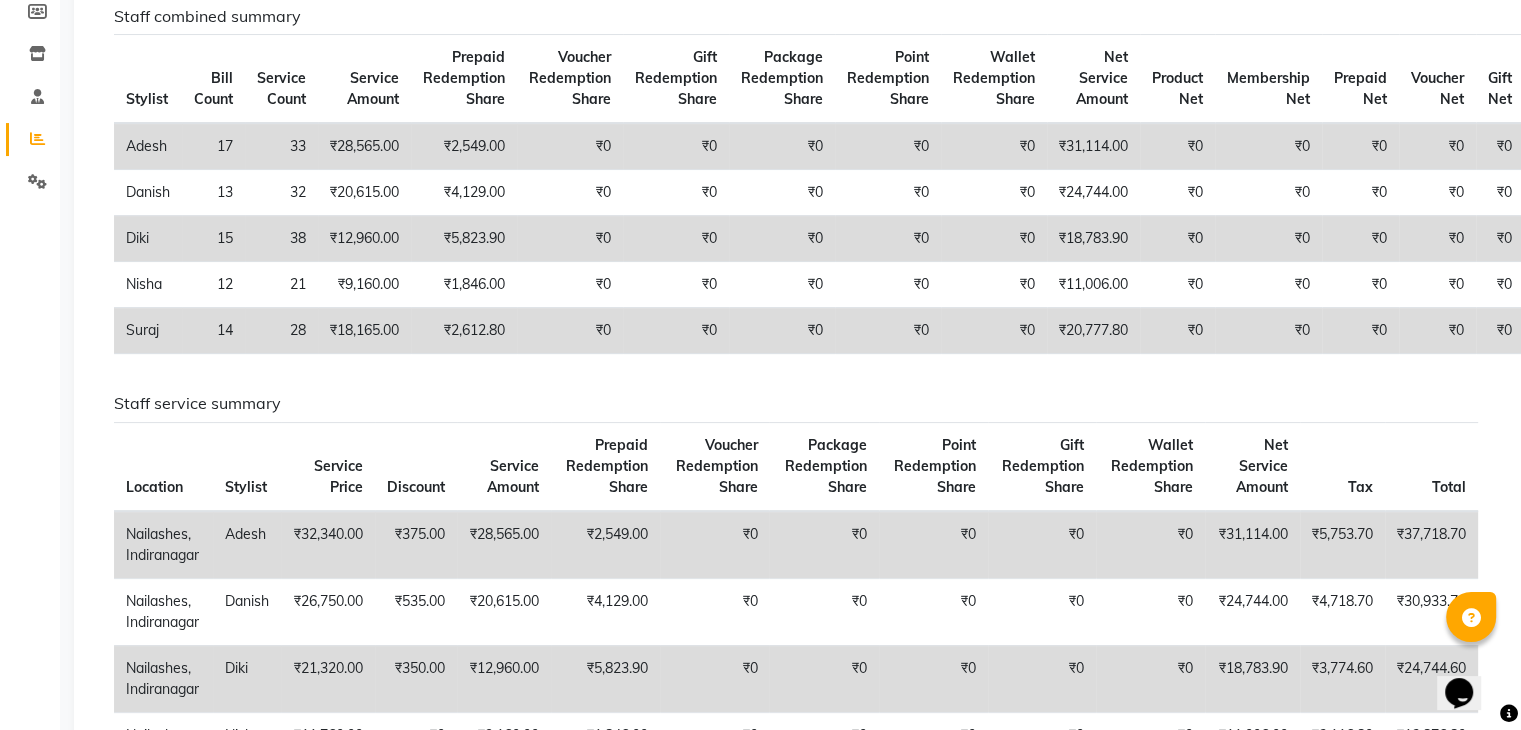 scroll, scrollTop: 0, scrollLeft: 0, axis: both 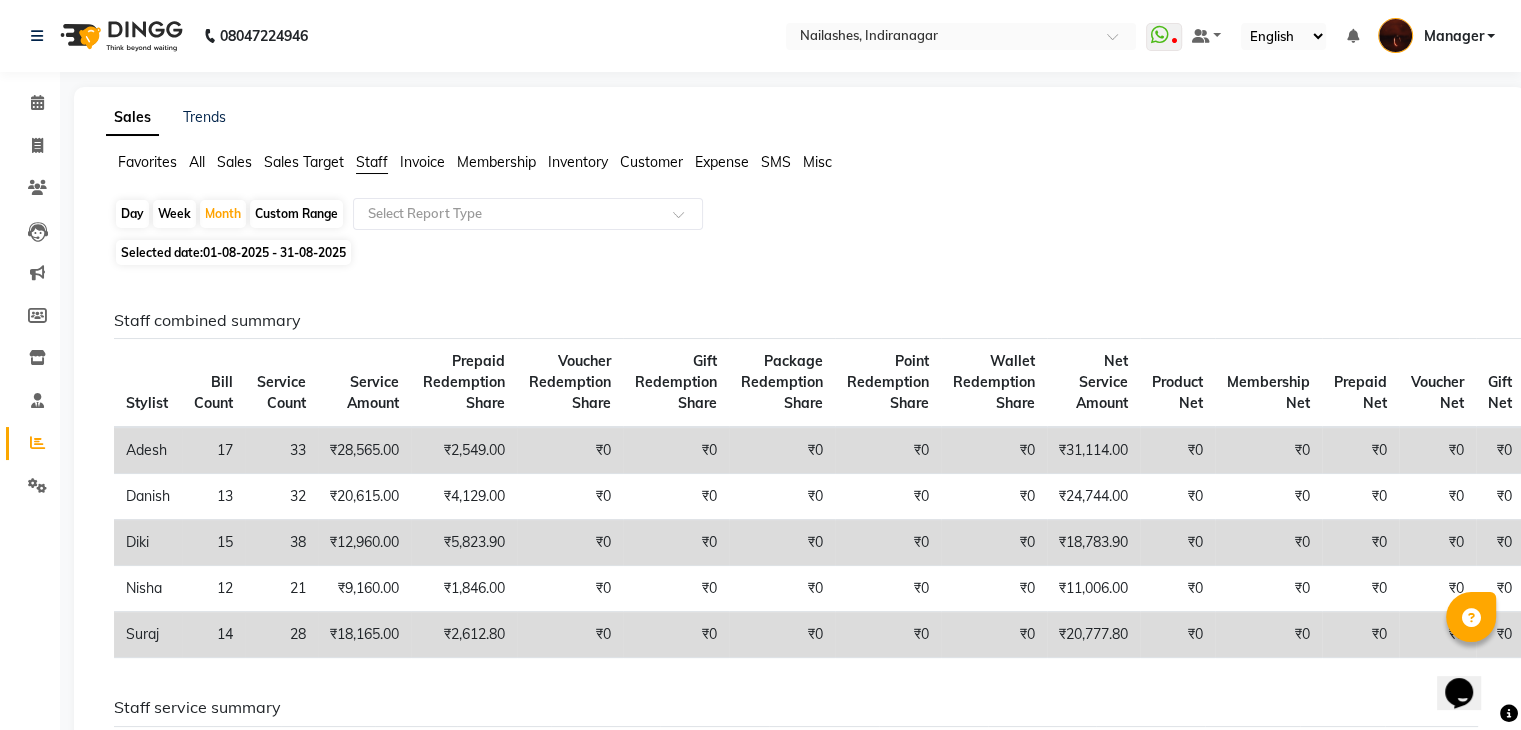 click on "Day" 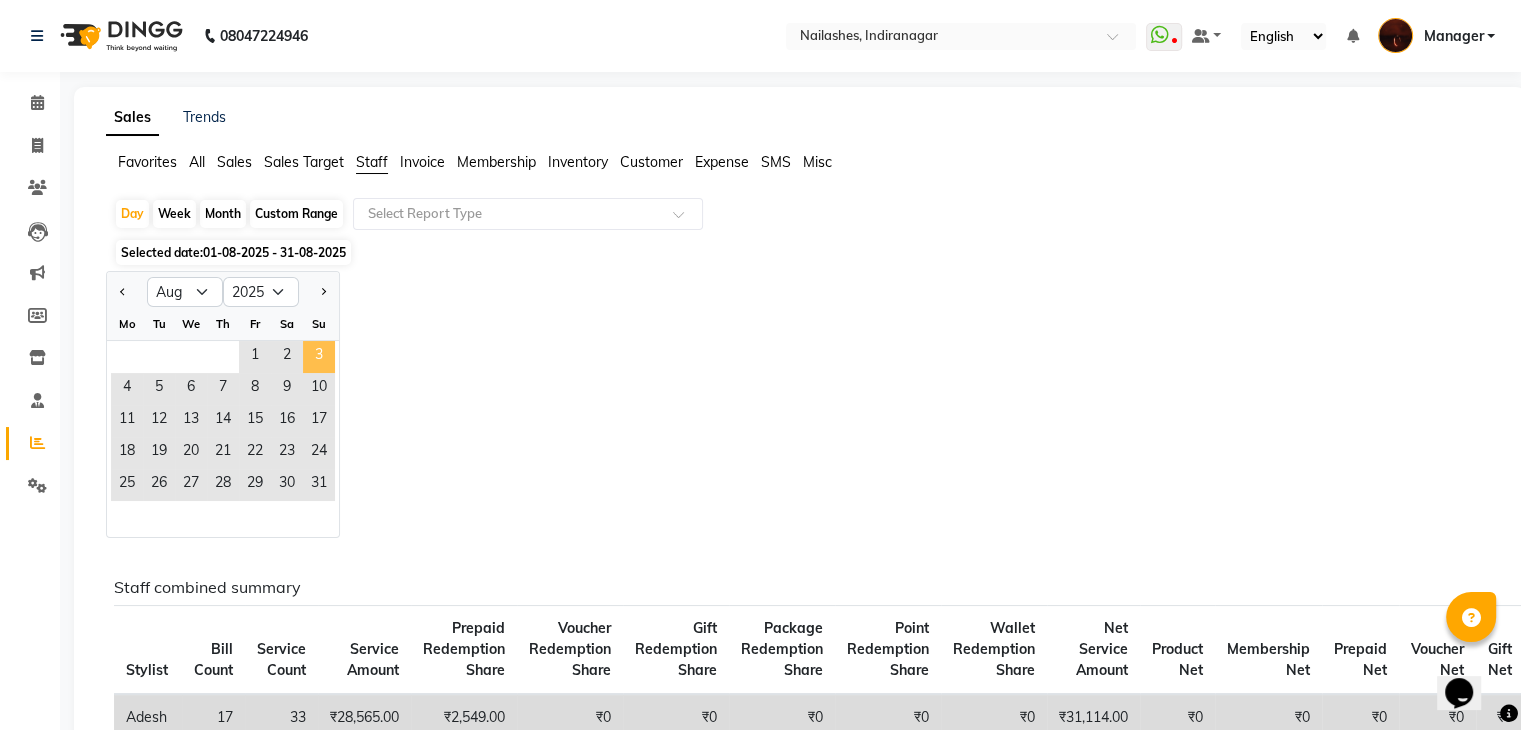 click on "3" 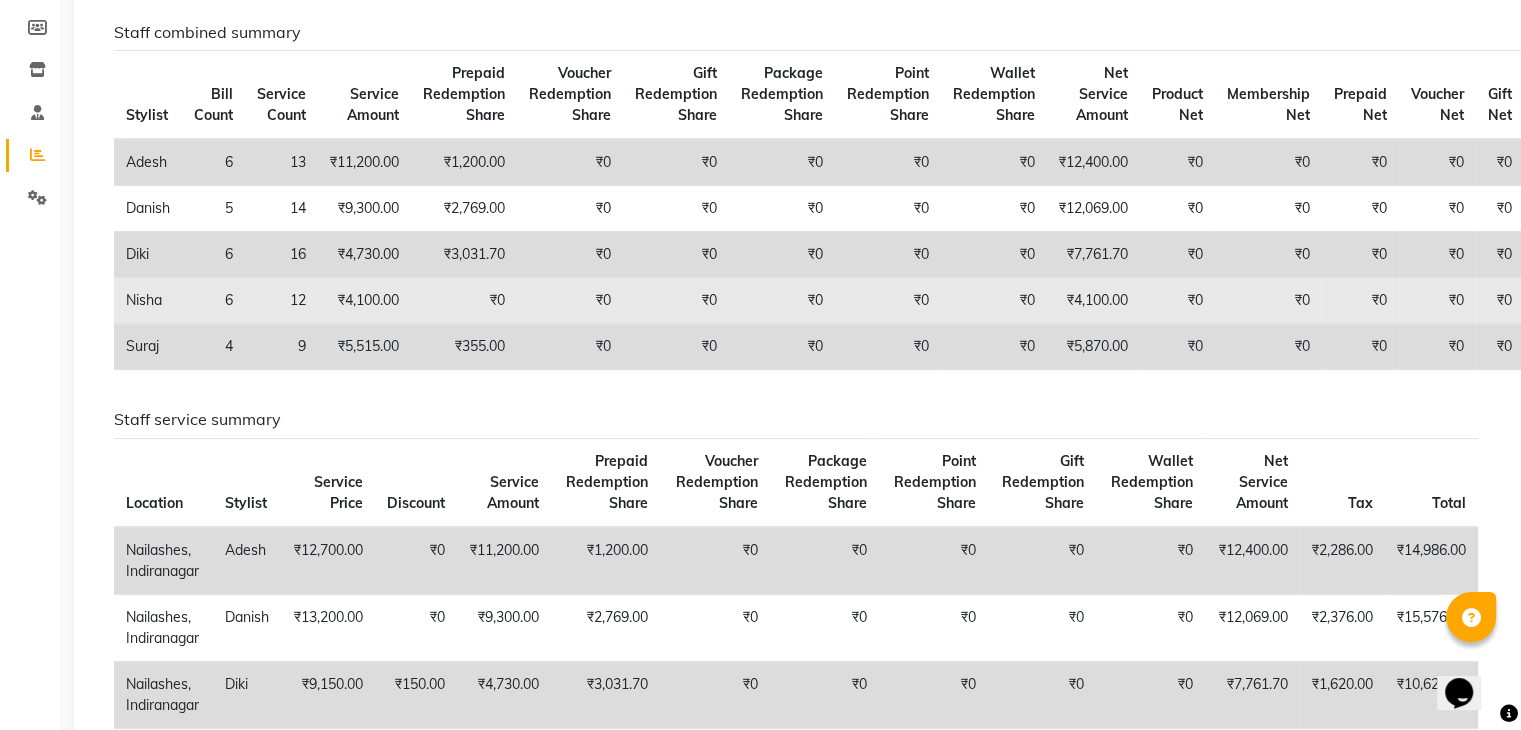 scroll, scrollTop: 0, scrollLeft: 0, axis: both 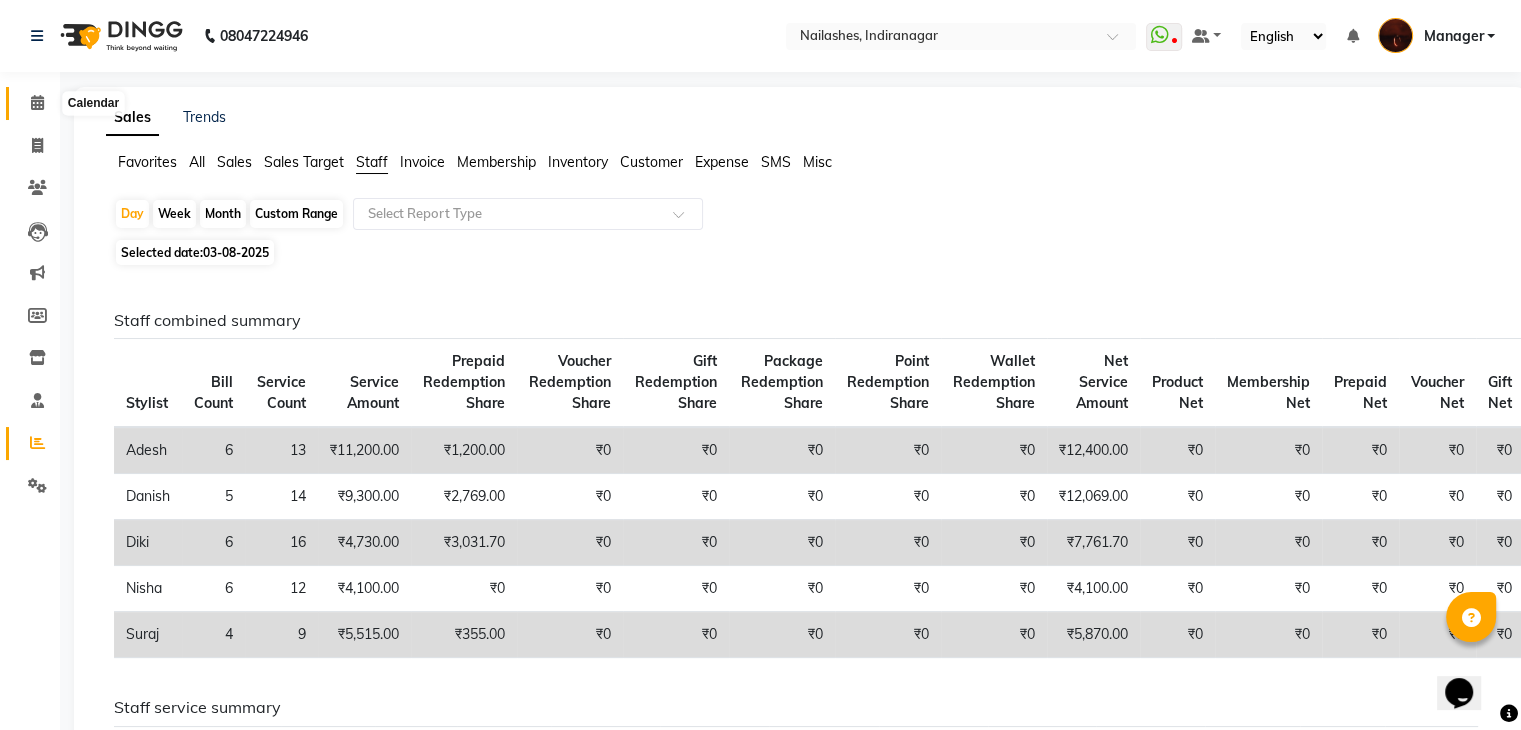 click 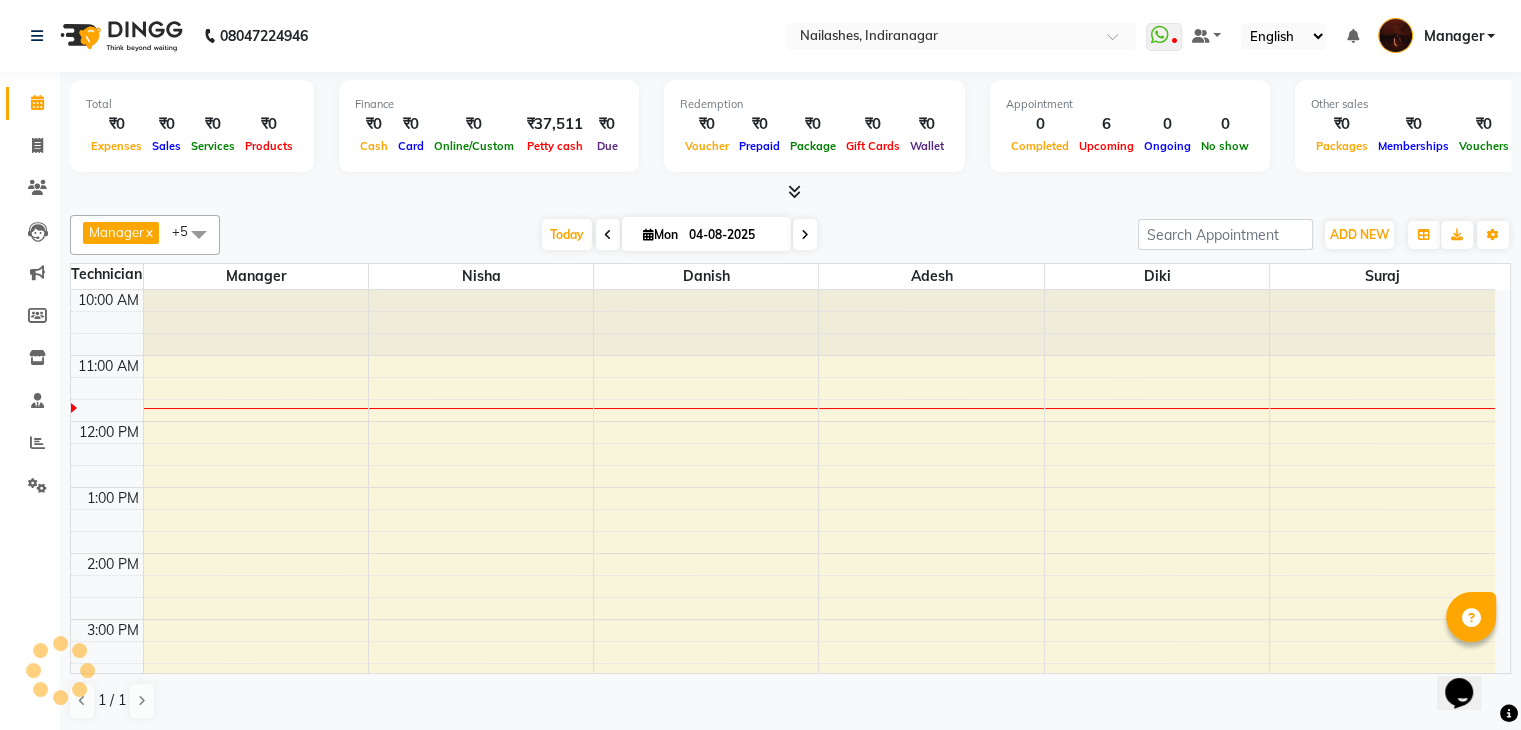 scroll, scrollTop: 0, scrollLeft: 0, axis: both 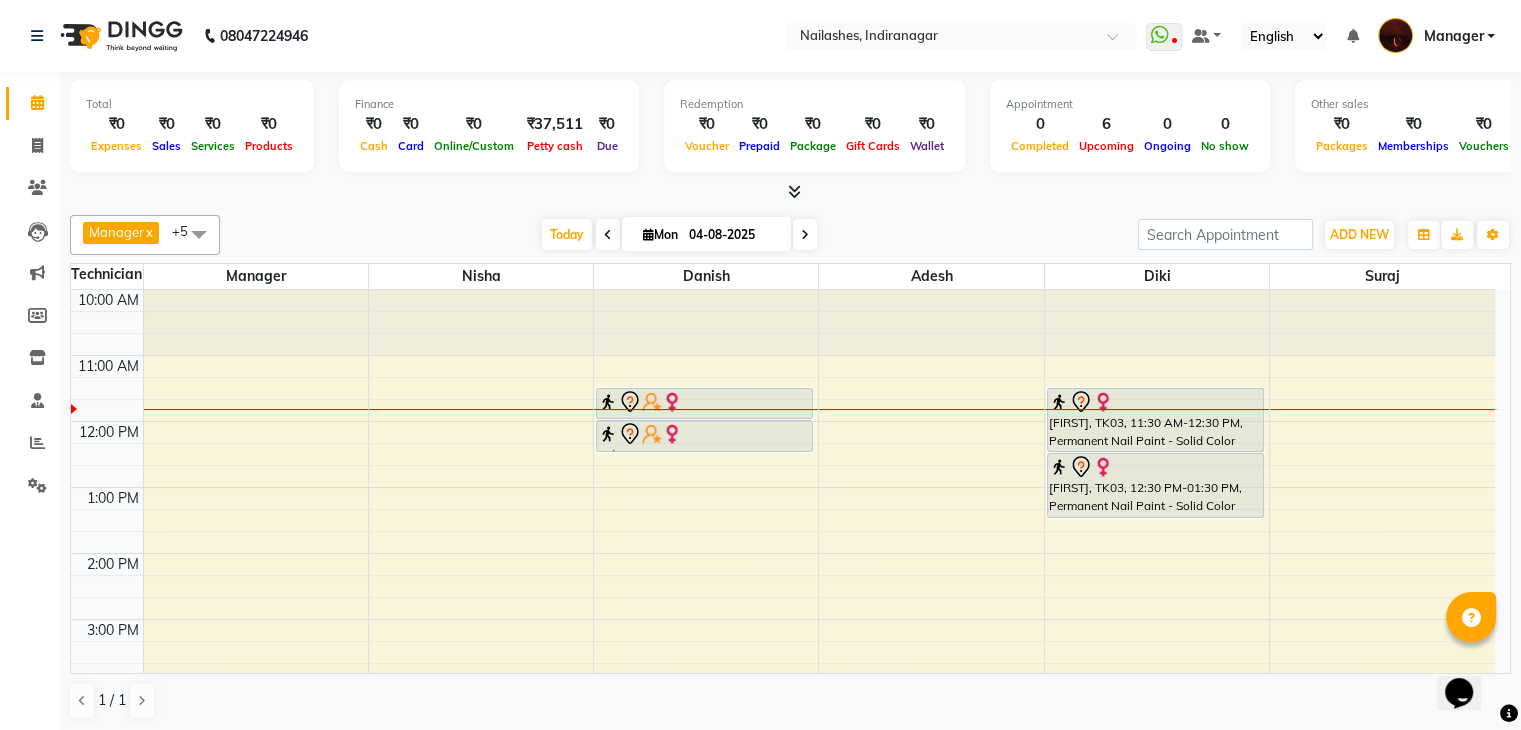 click at bounding box center (608, 234) 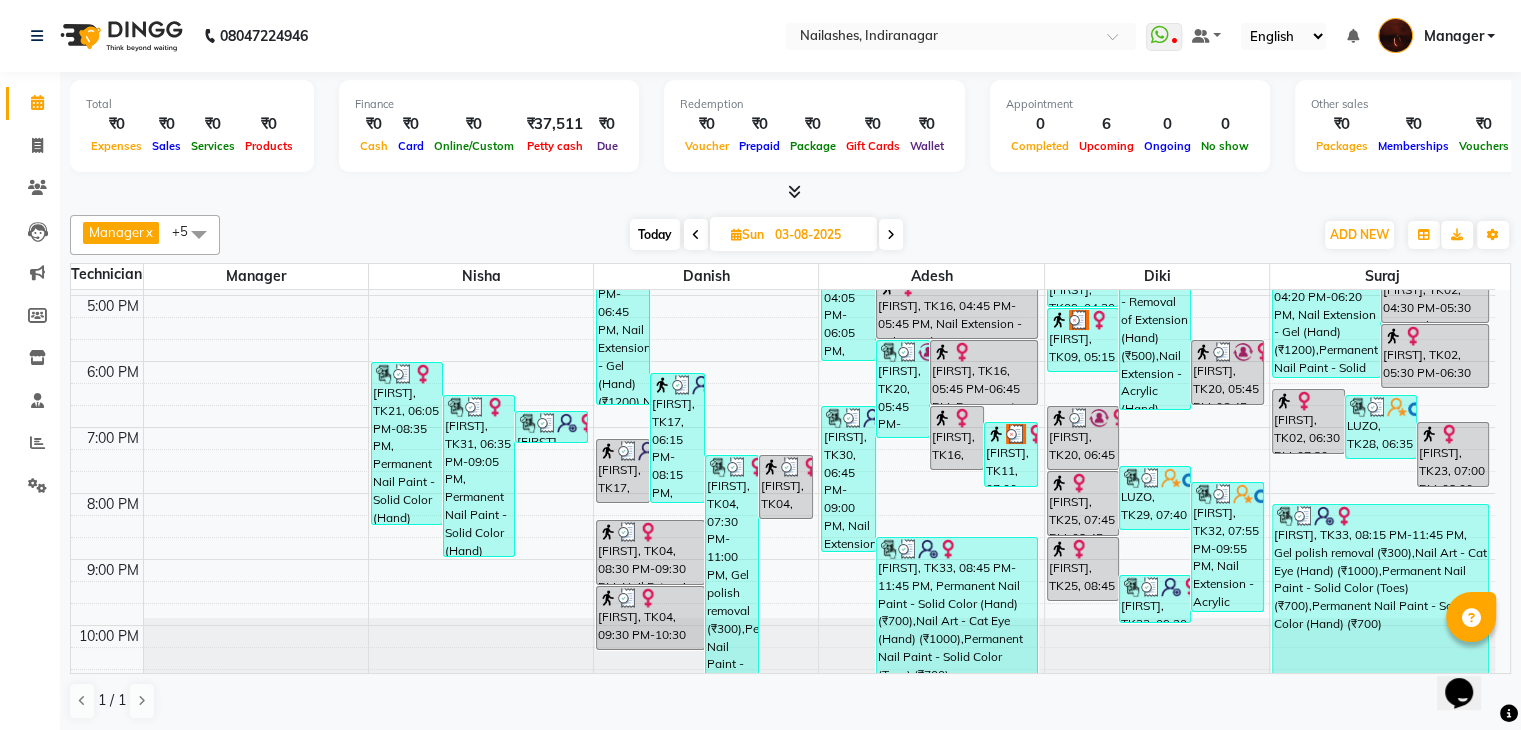 scroll, scrollTop: 456, scrollLeft: 0, axis: vertical 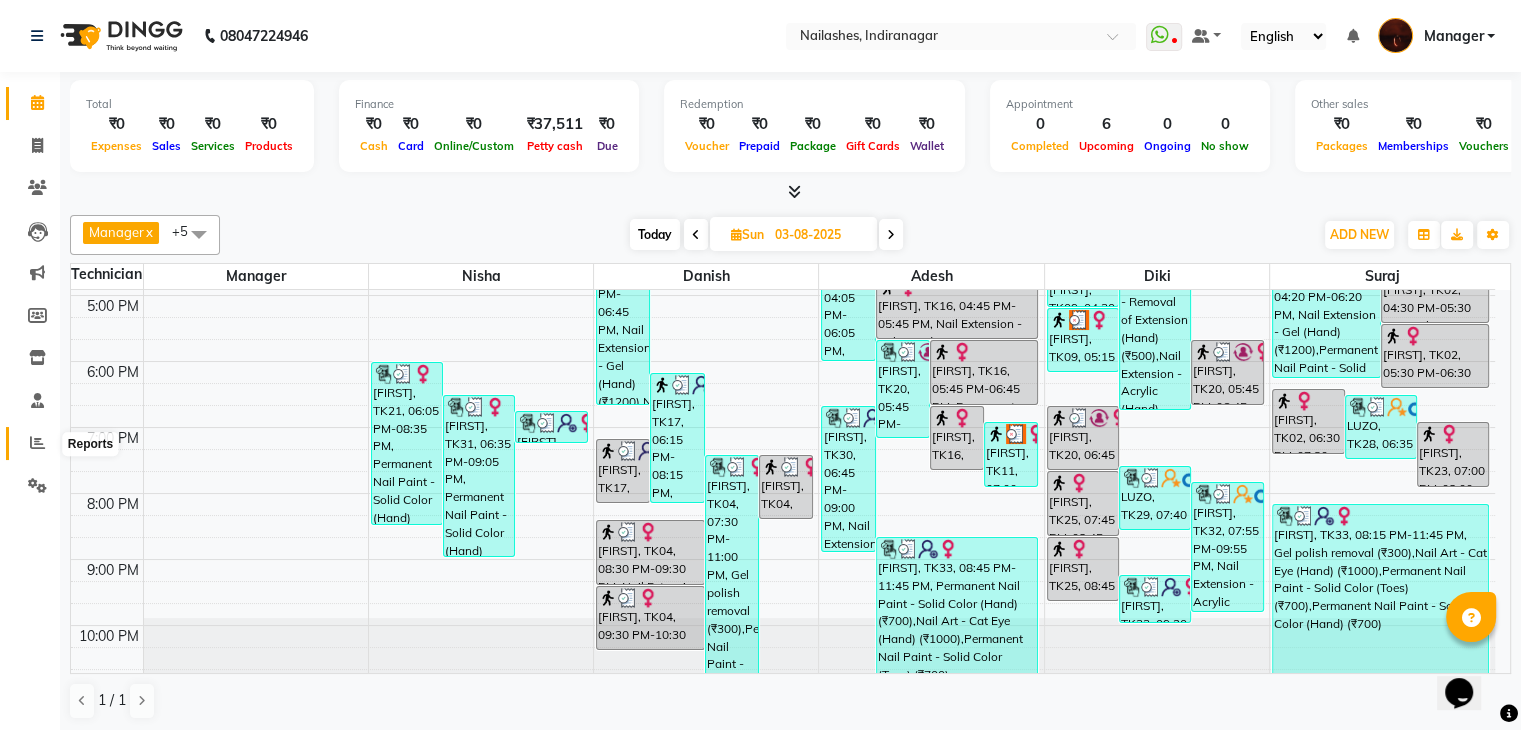 click 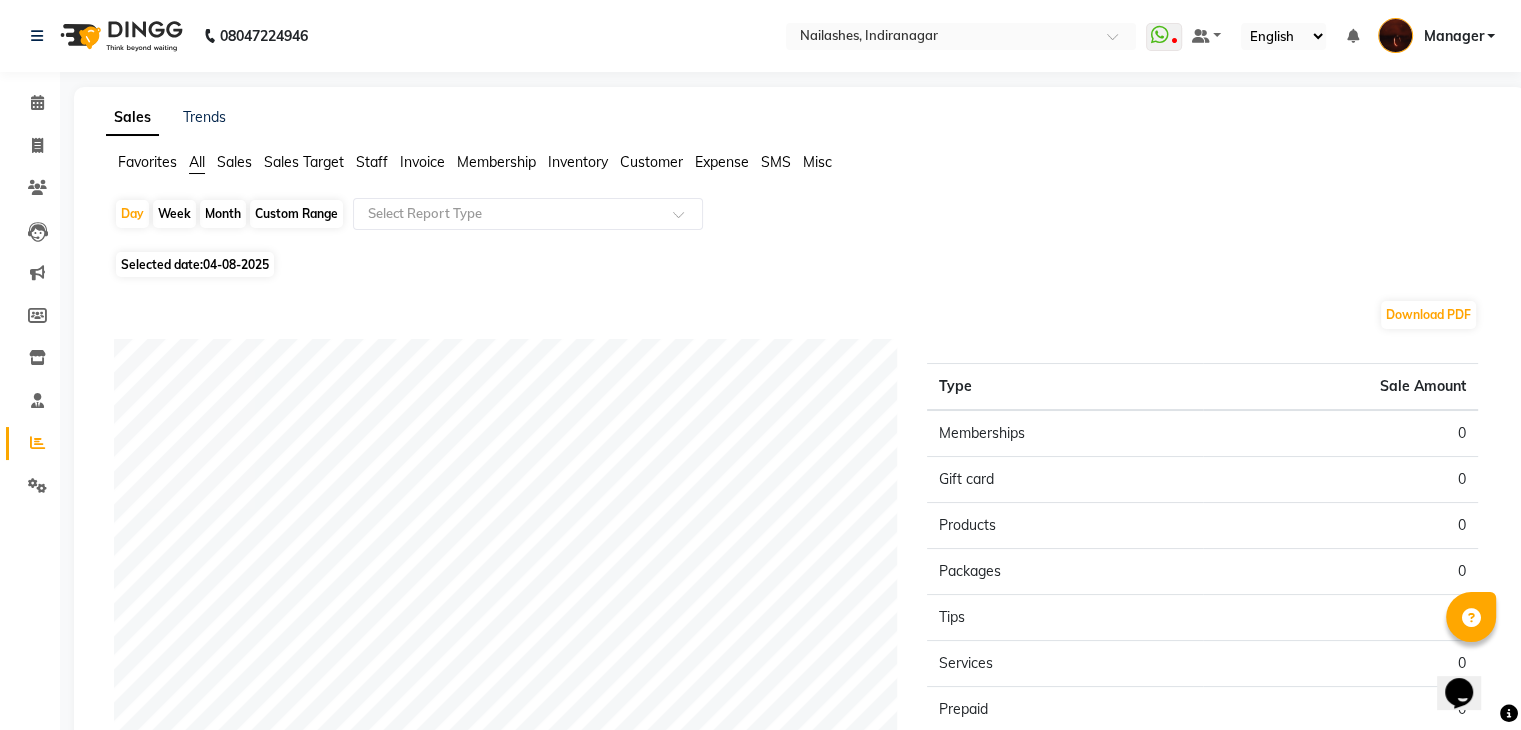 click on "Staff" 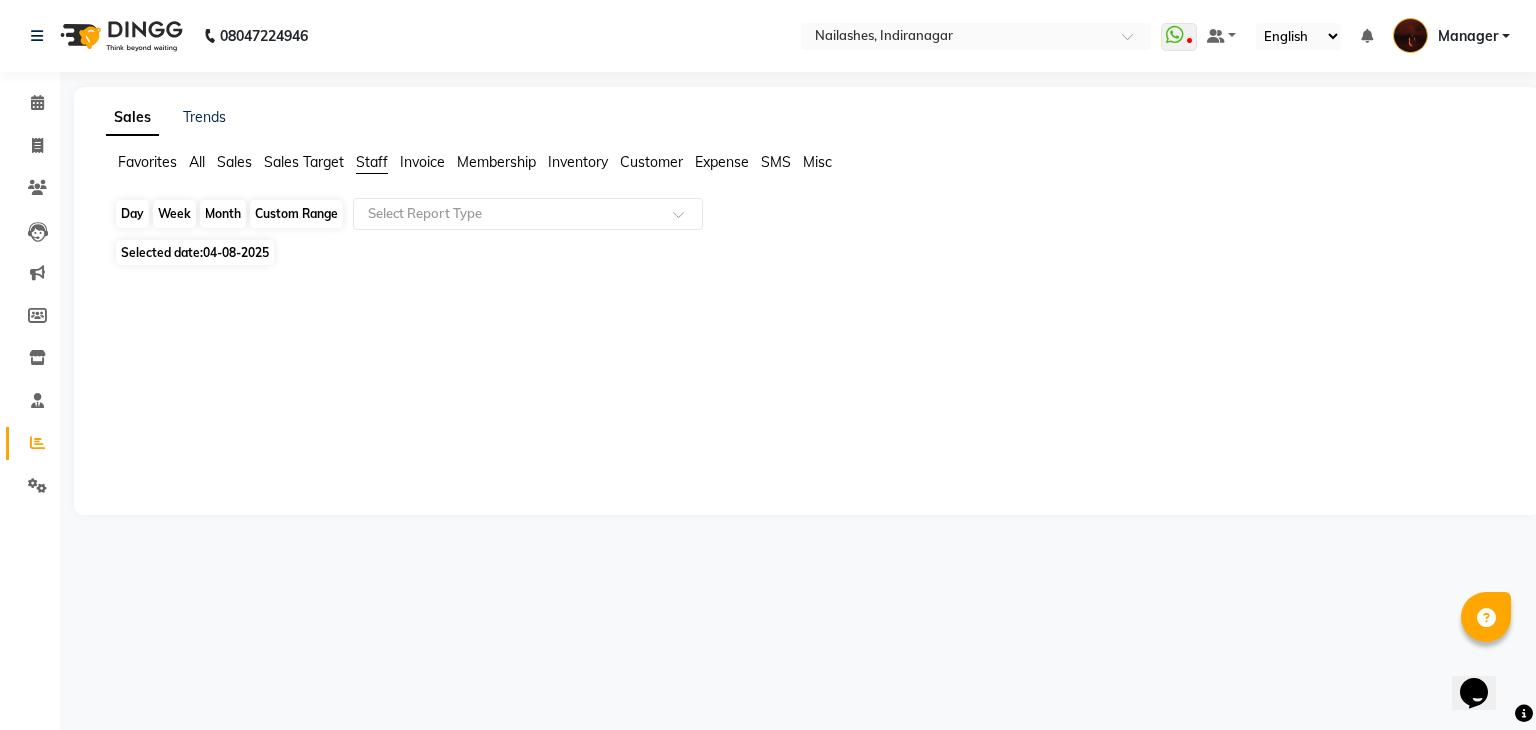 click on "Day" 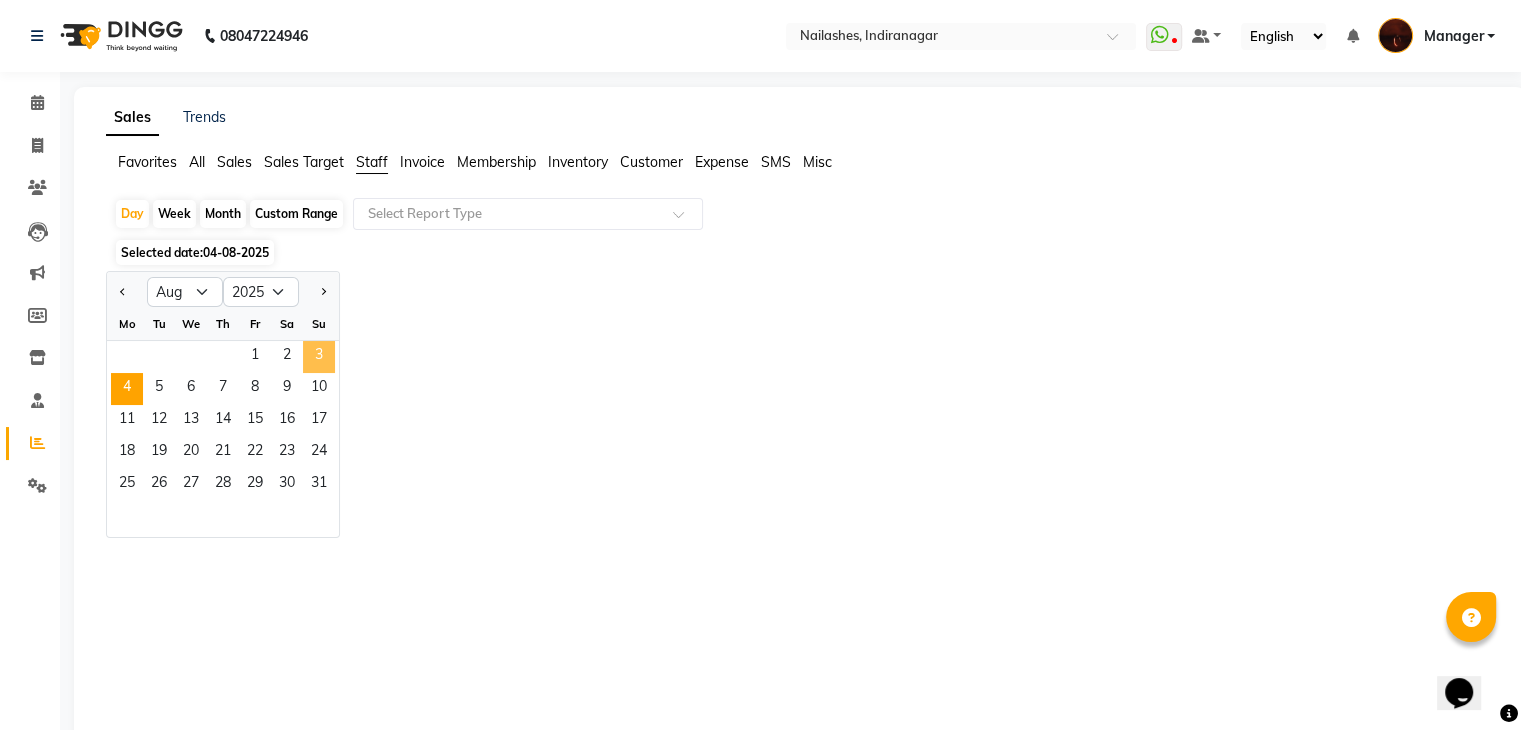 click on "3" 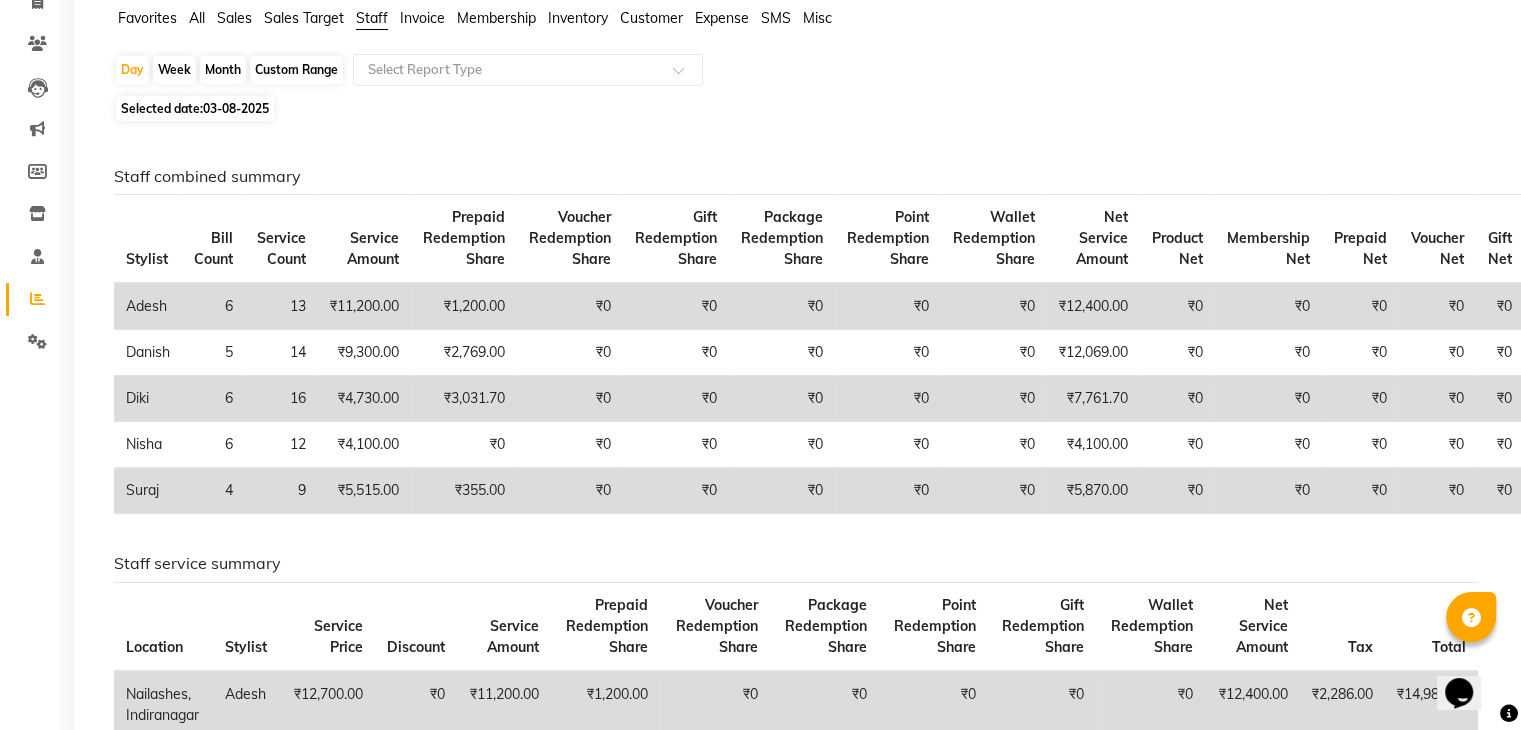 scroll, scrollTop: 0, scrollLeft: 0, axis: both 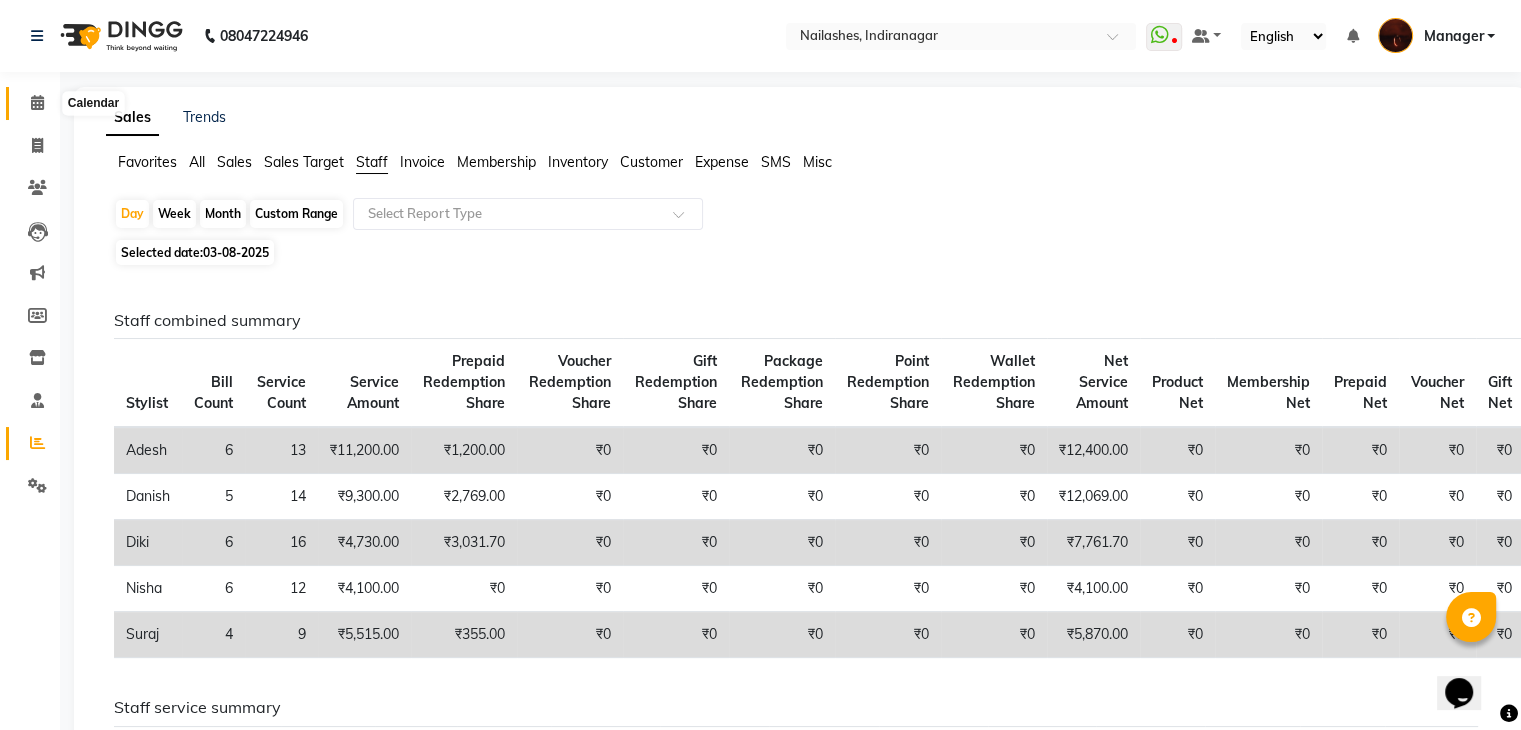 click 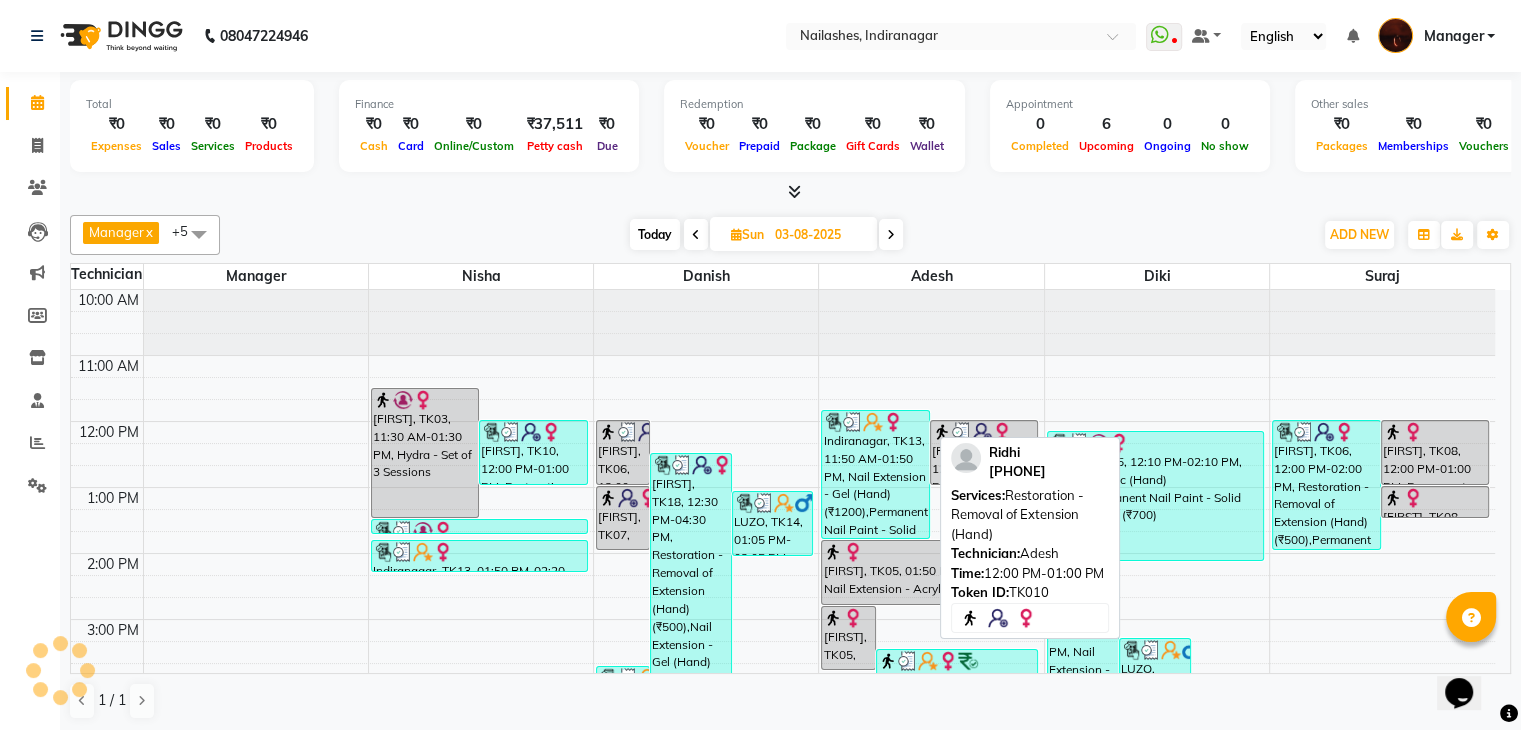 scroll, scrollTop: 0, scrollLeft: 0, axis: both 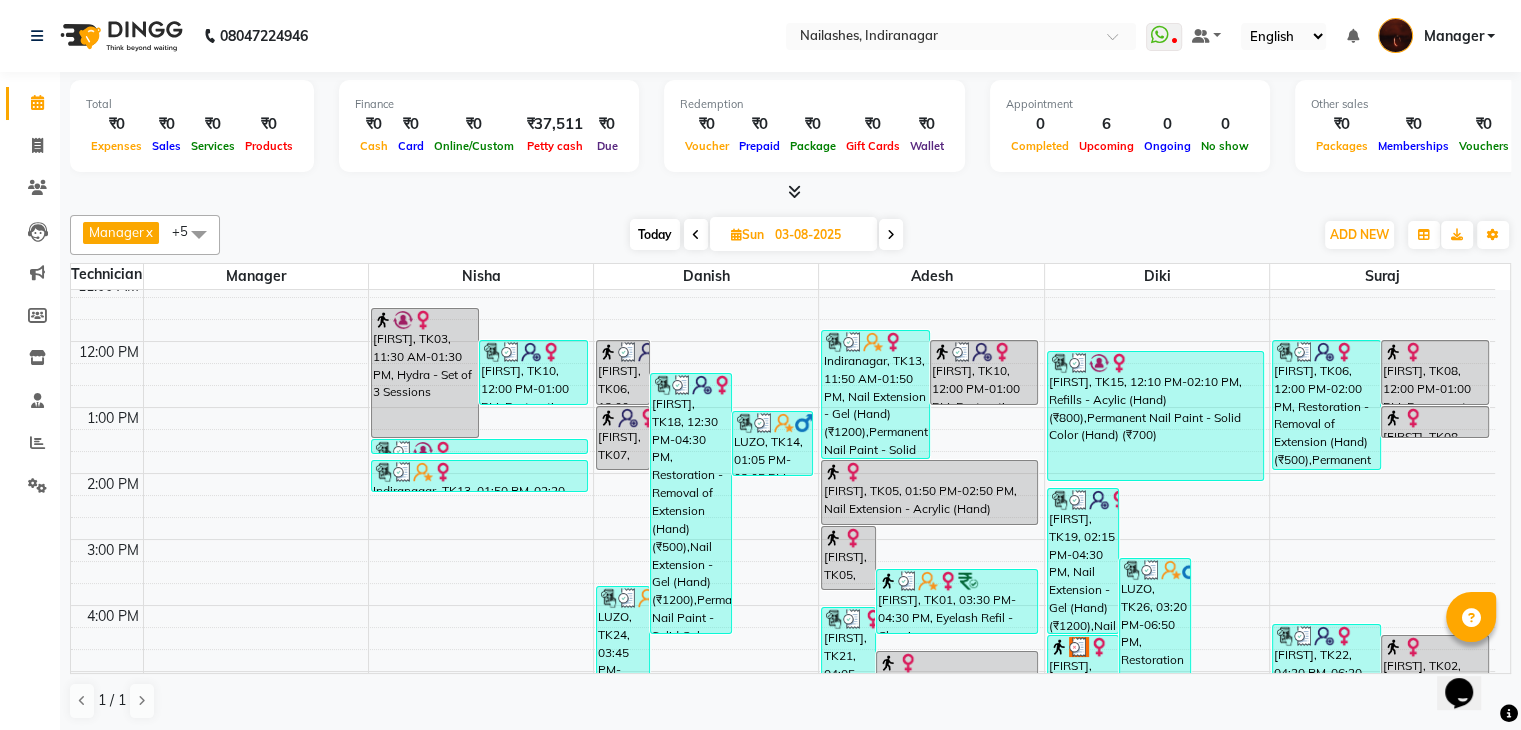 click on "Today" at bounding box center [655, 234] 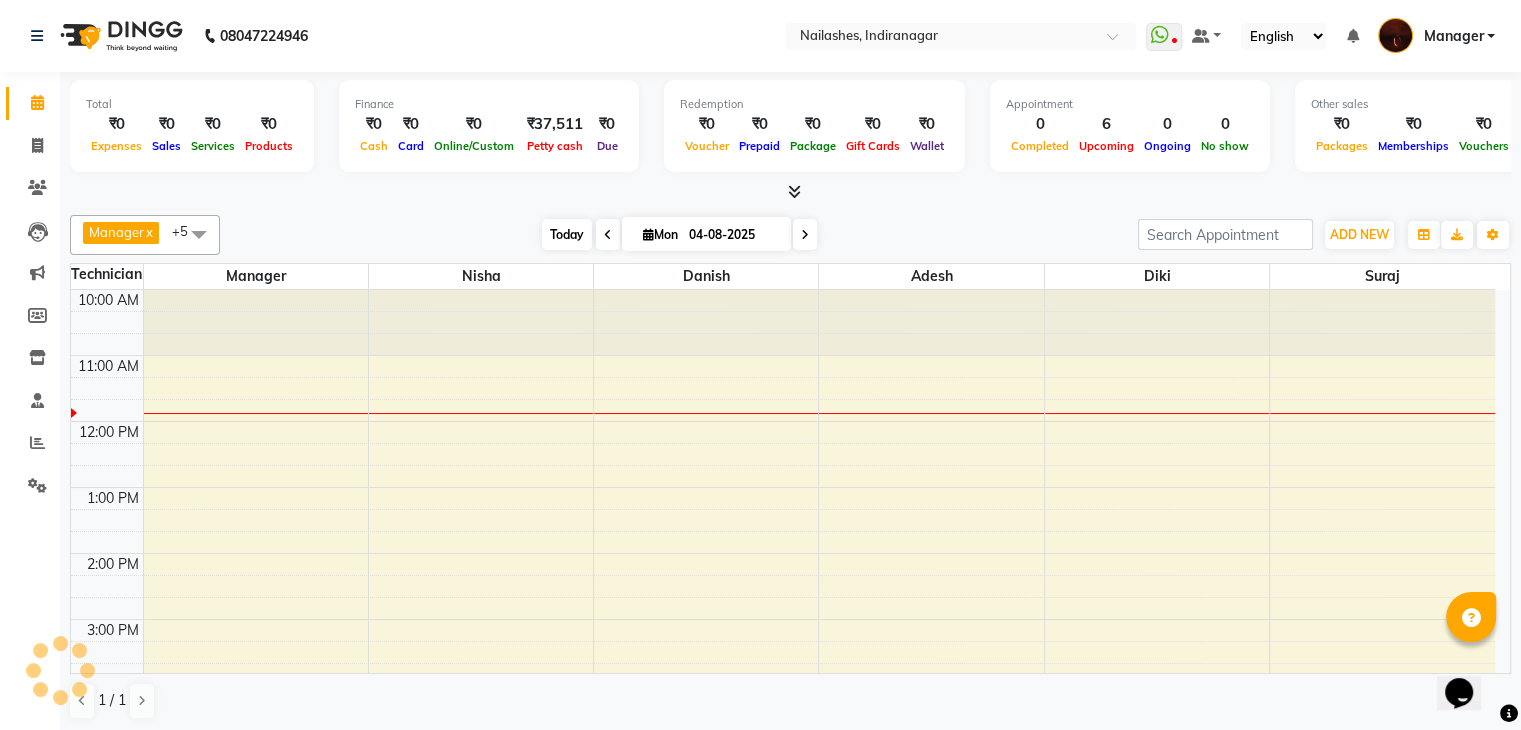 scroll, scrollTop: 66, scrollLeft: 0, axis: vertical 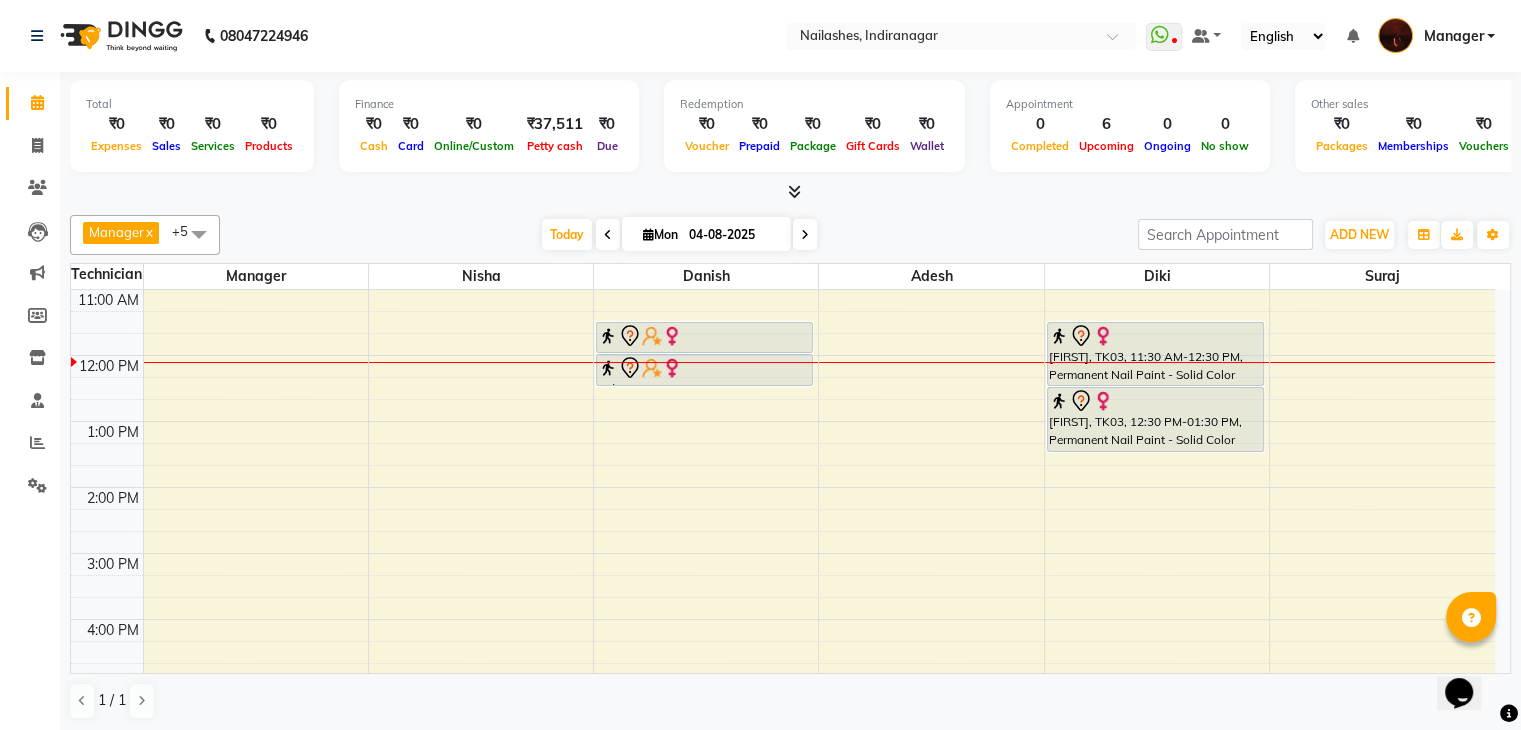click on "04-08-2025" at bounding box center [733, 235] 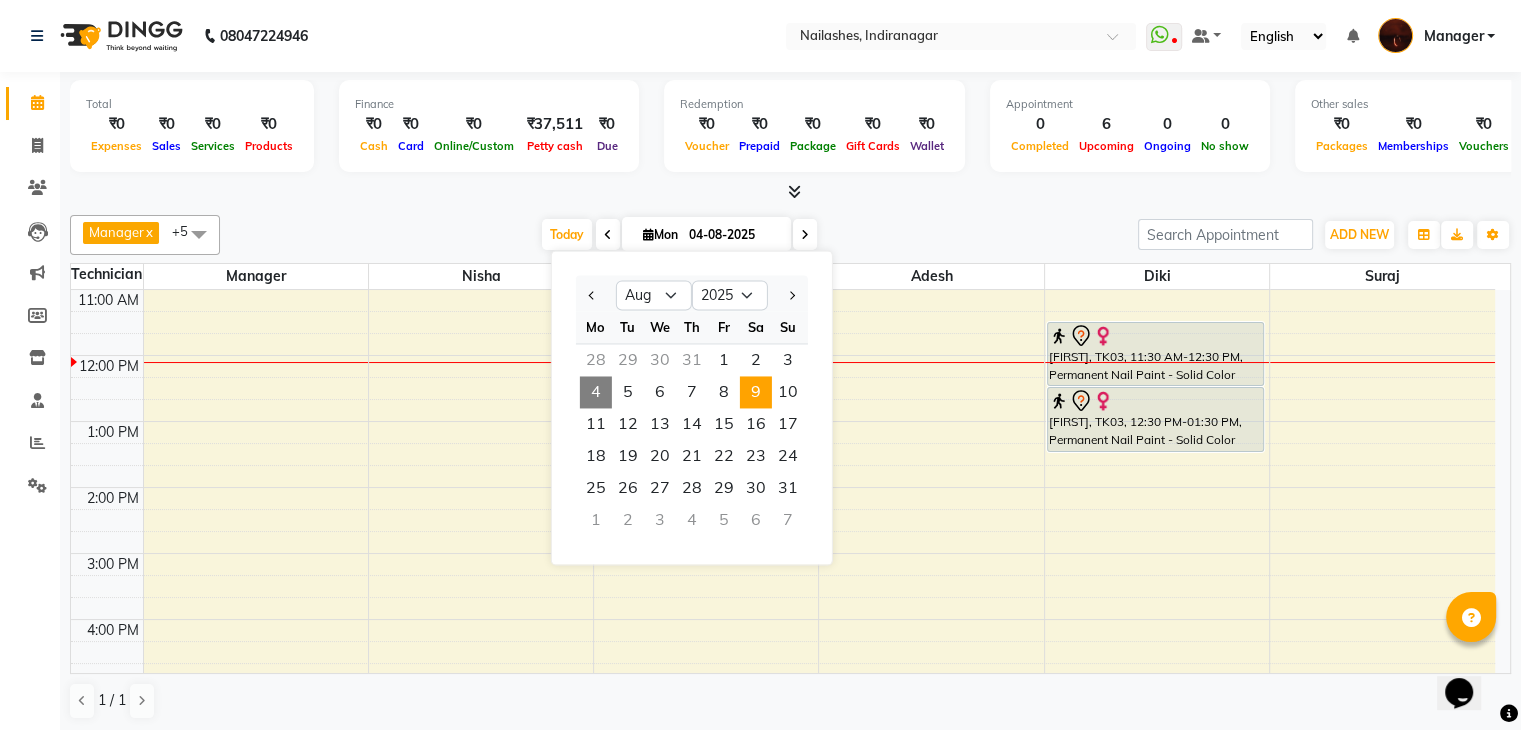 click on "9" at bounding box center [756, 392] 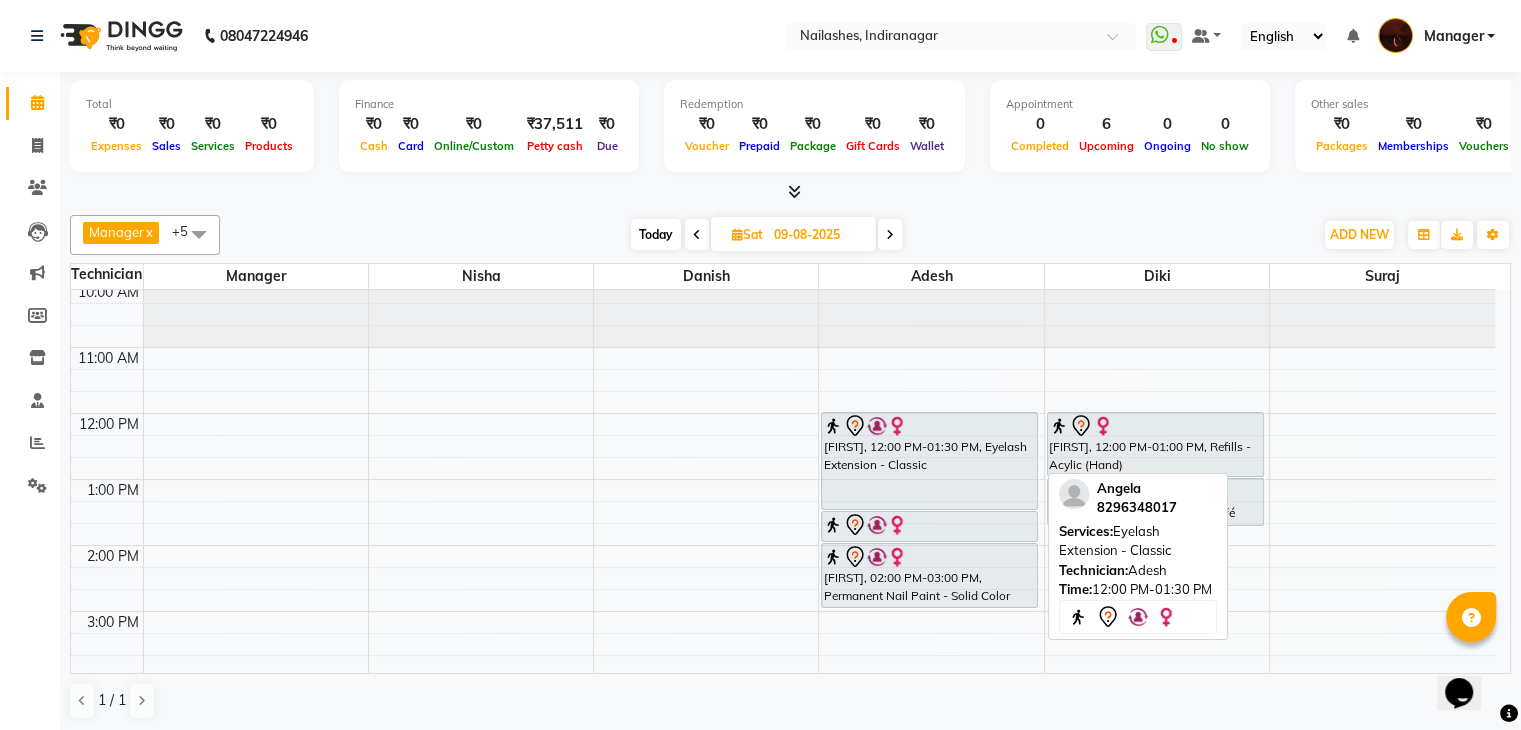 scroll, scrollTop: 0, scrollLeft: 0, axis: both 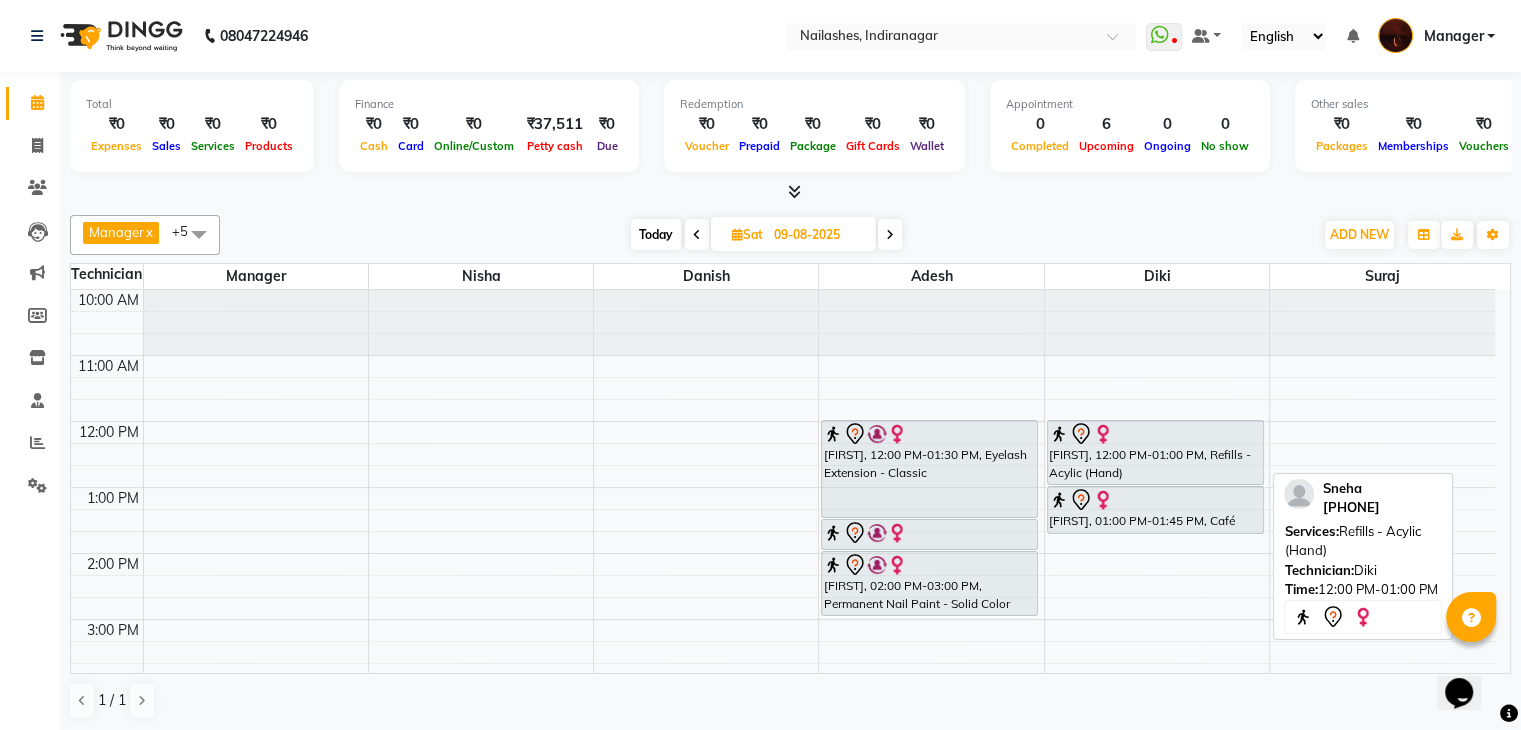 click at bounding box center (1155, 434) 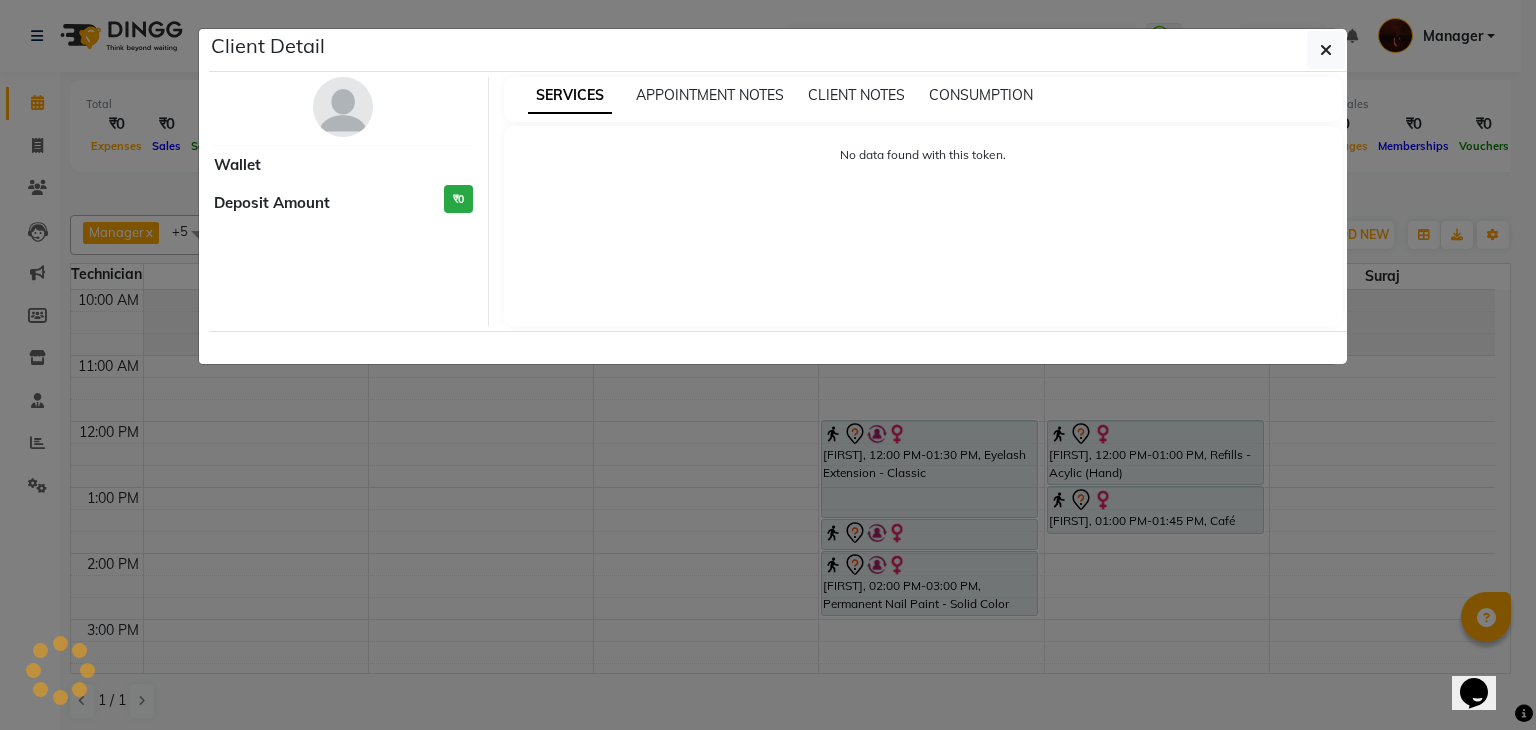 select on "7" 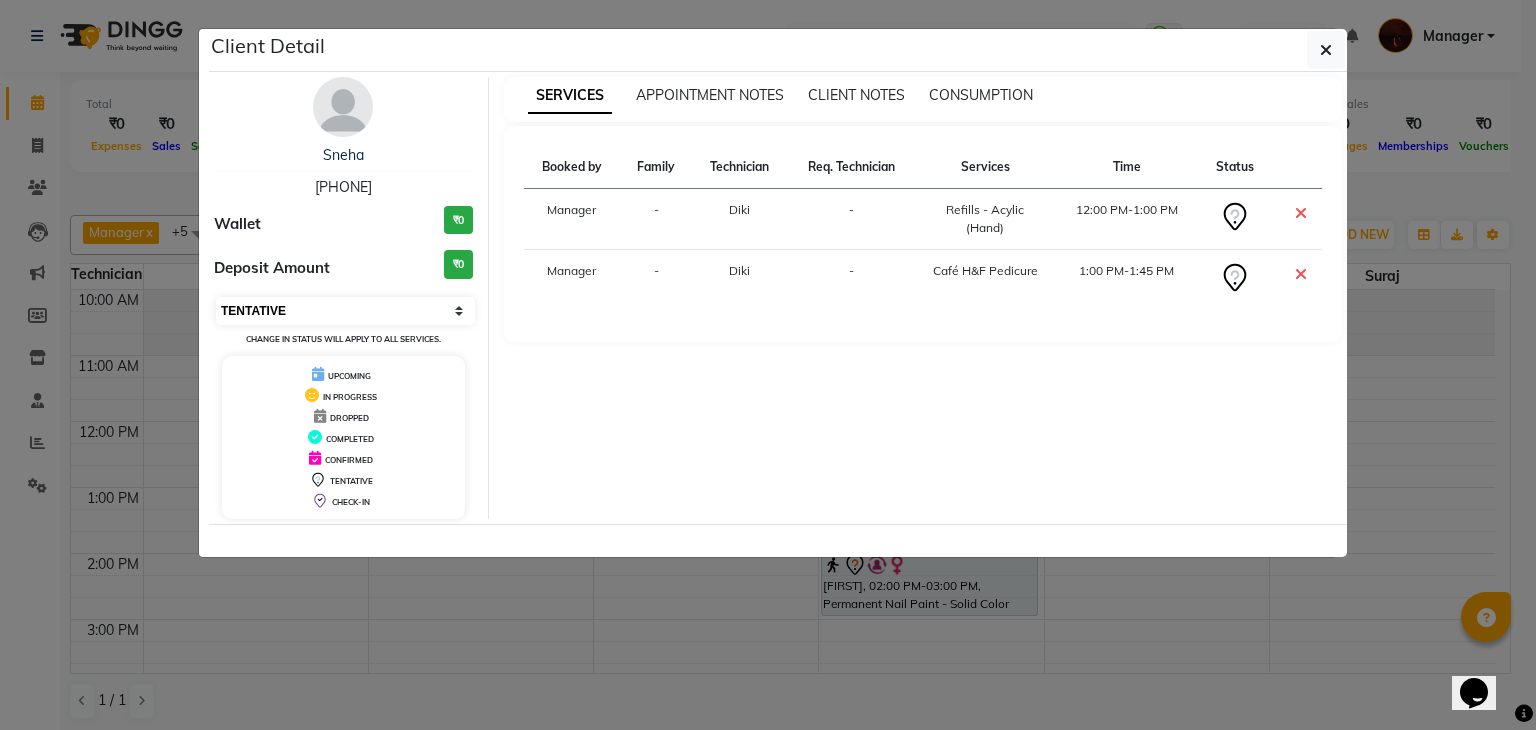 click on "Select CONFIRMED TENTATIVE" at bounding box center (345, 311) 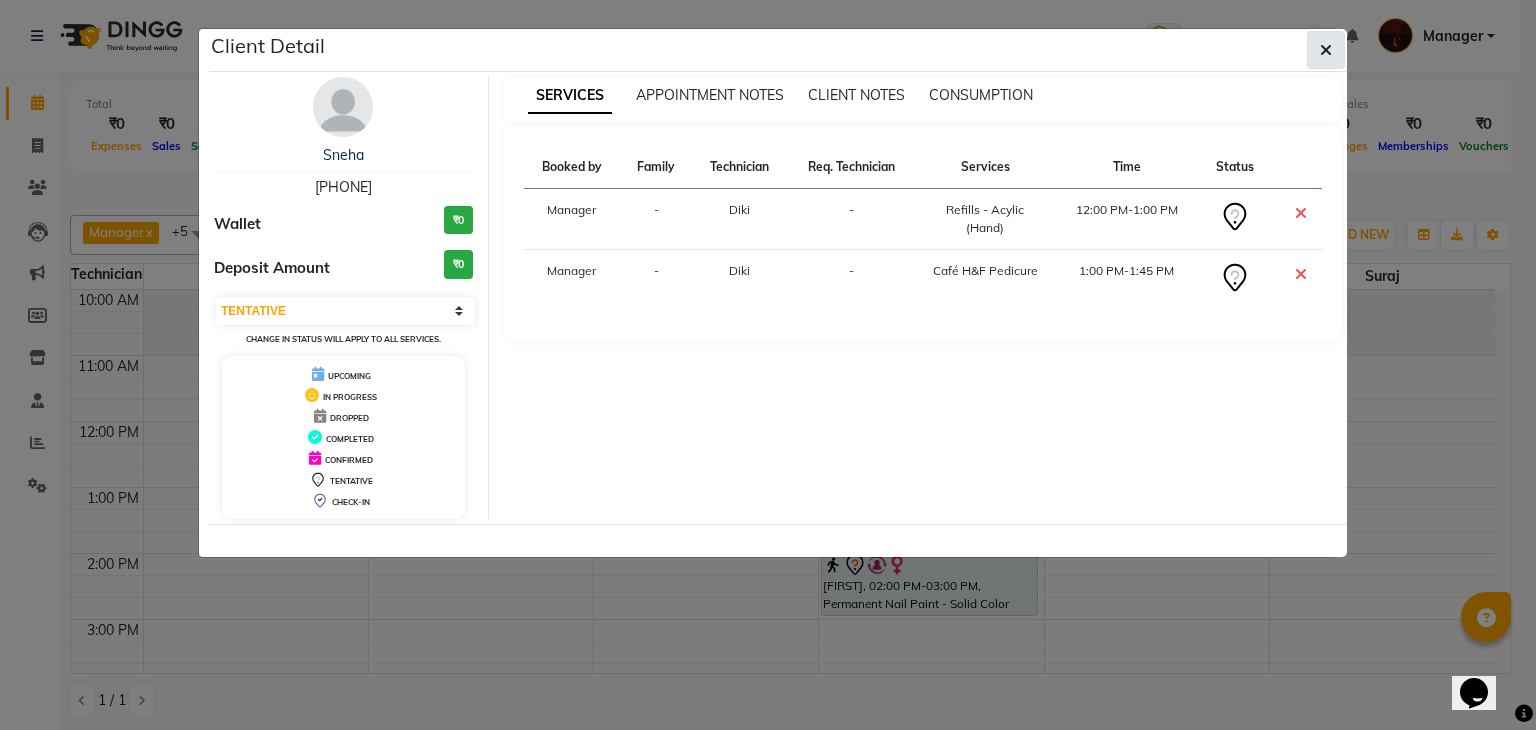 click 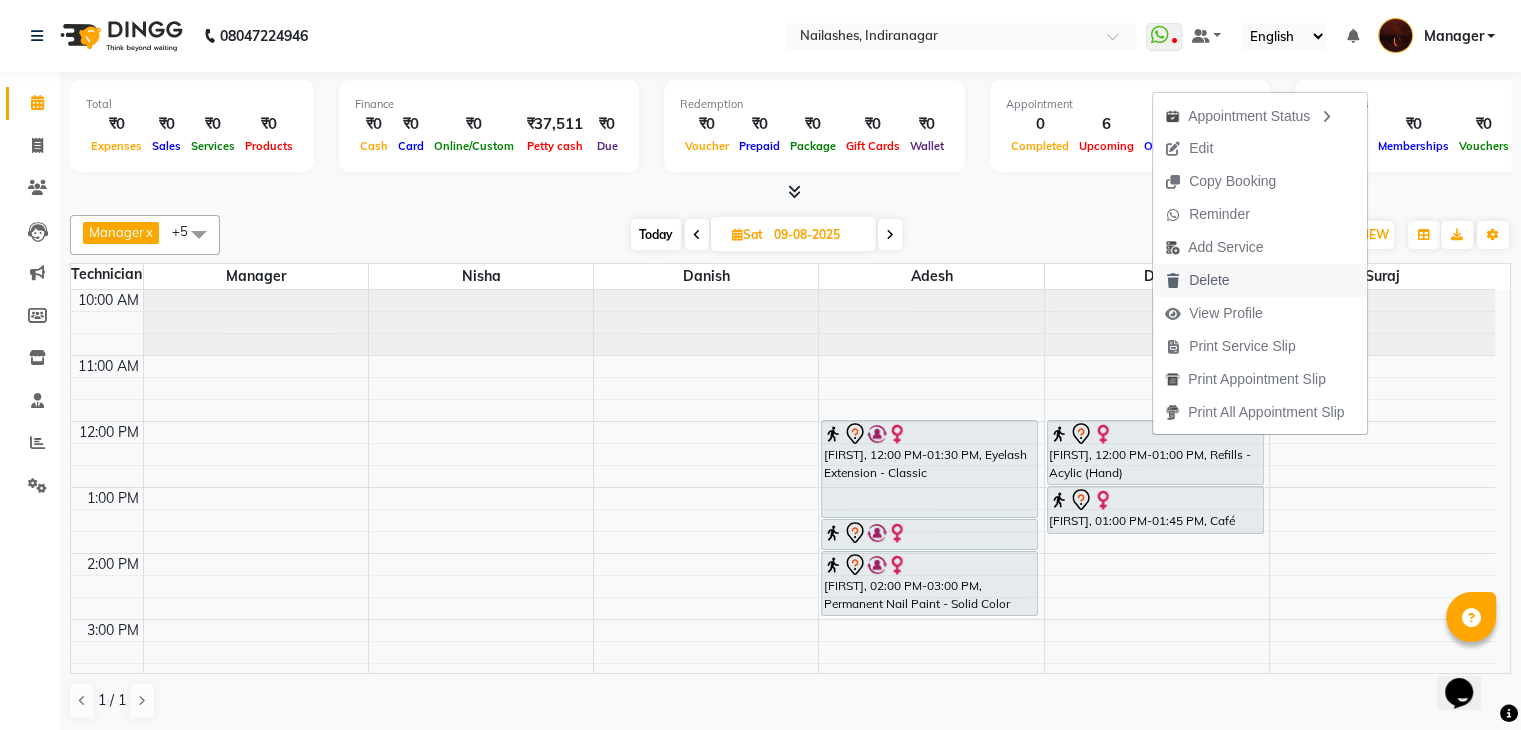 click on "Delete" at bounding box center (1209, 280) 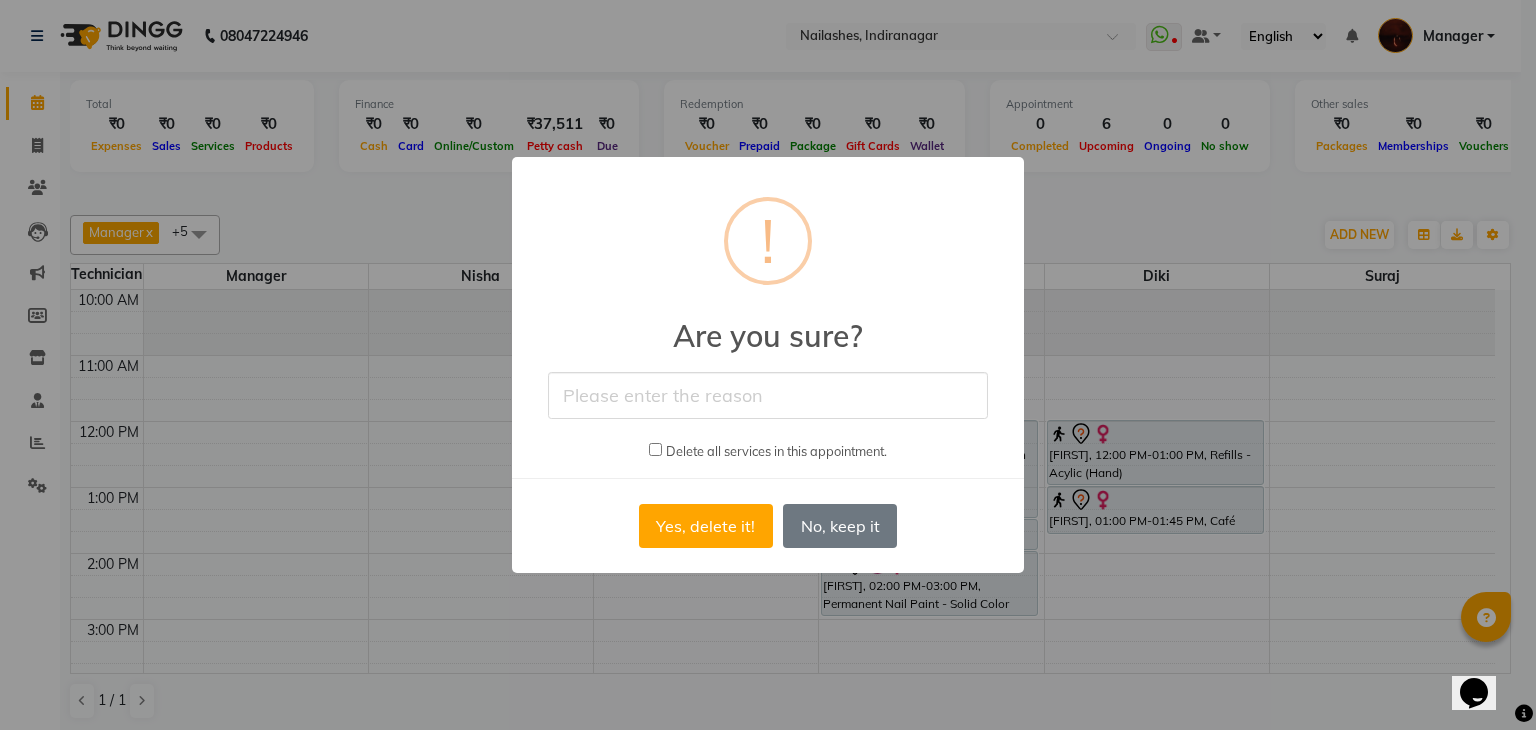 click at bounding box center (655, 449) 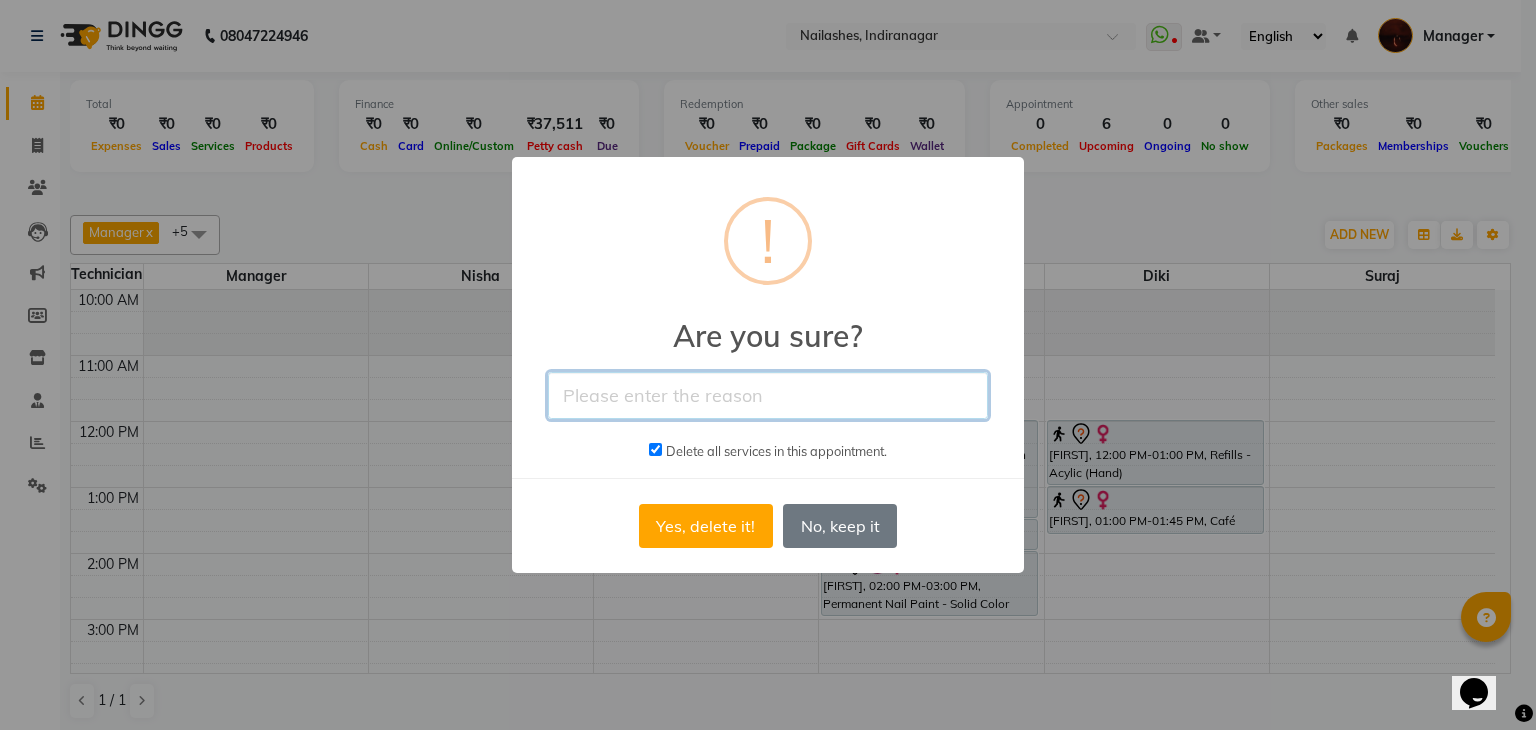 click at bounding box center [768, 395] 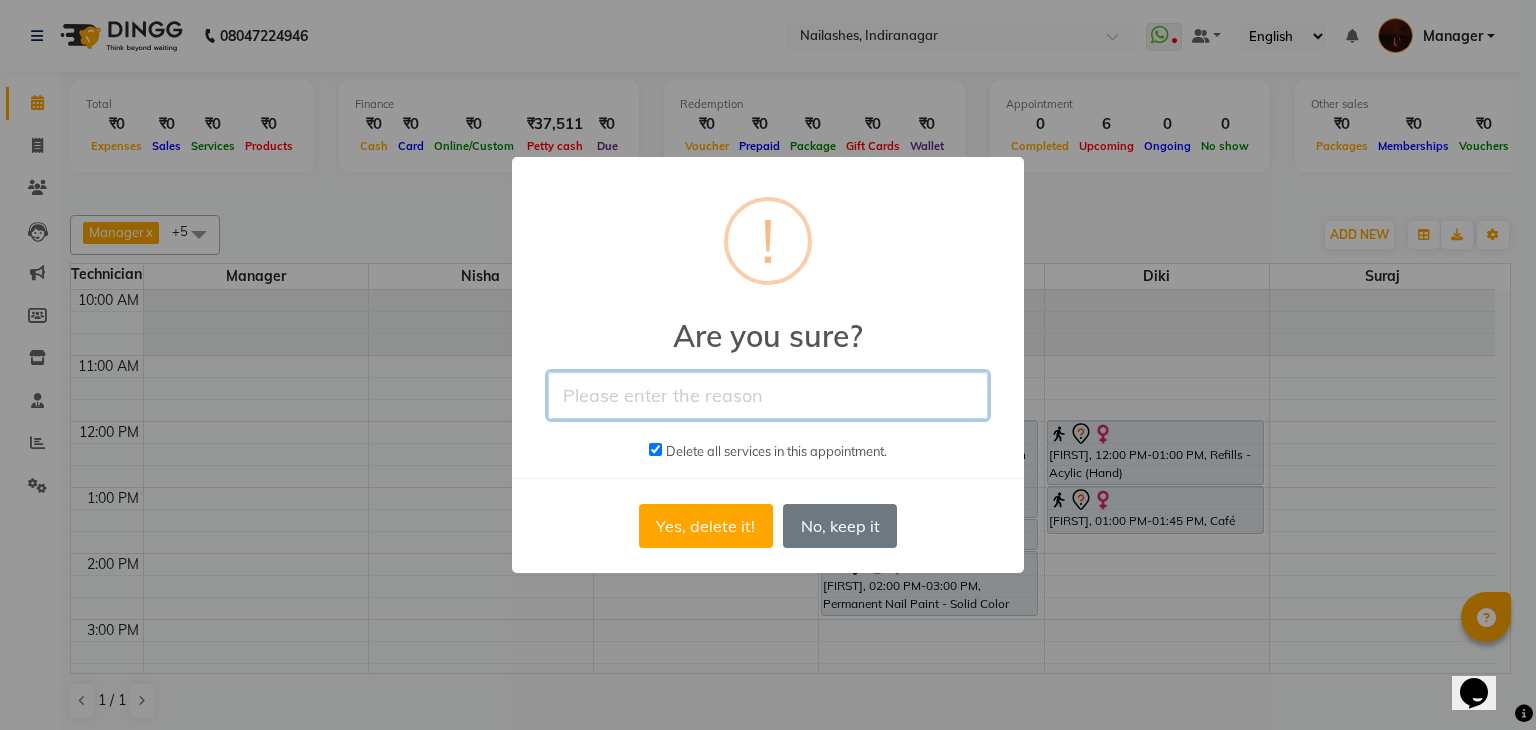 type on "cancalled" 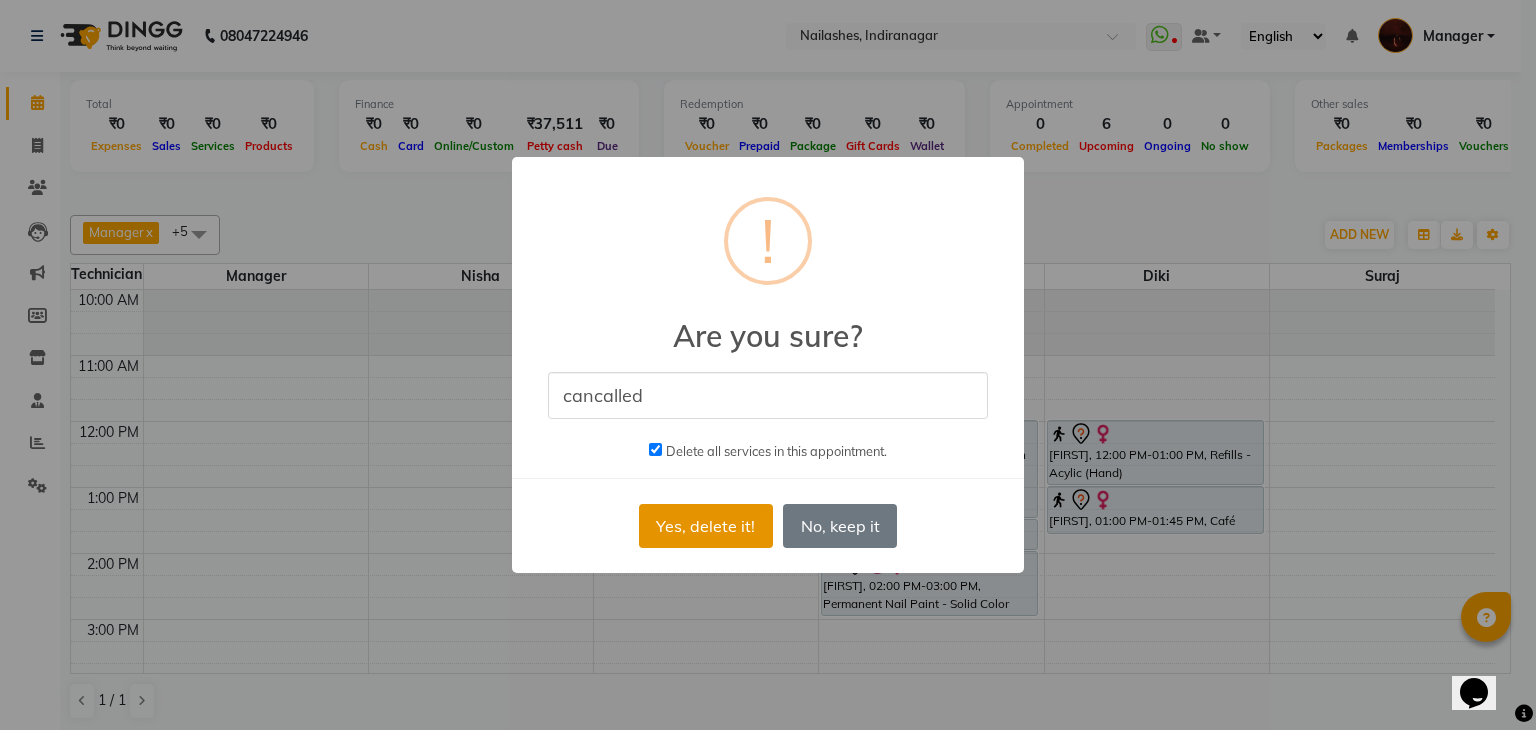 click on "Yes, delete it!" at bounding box center [706, 526] 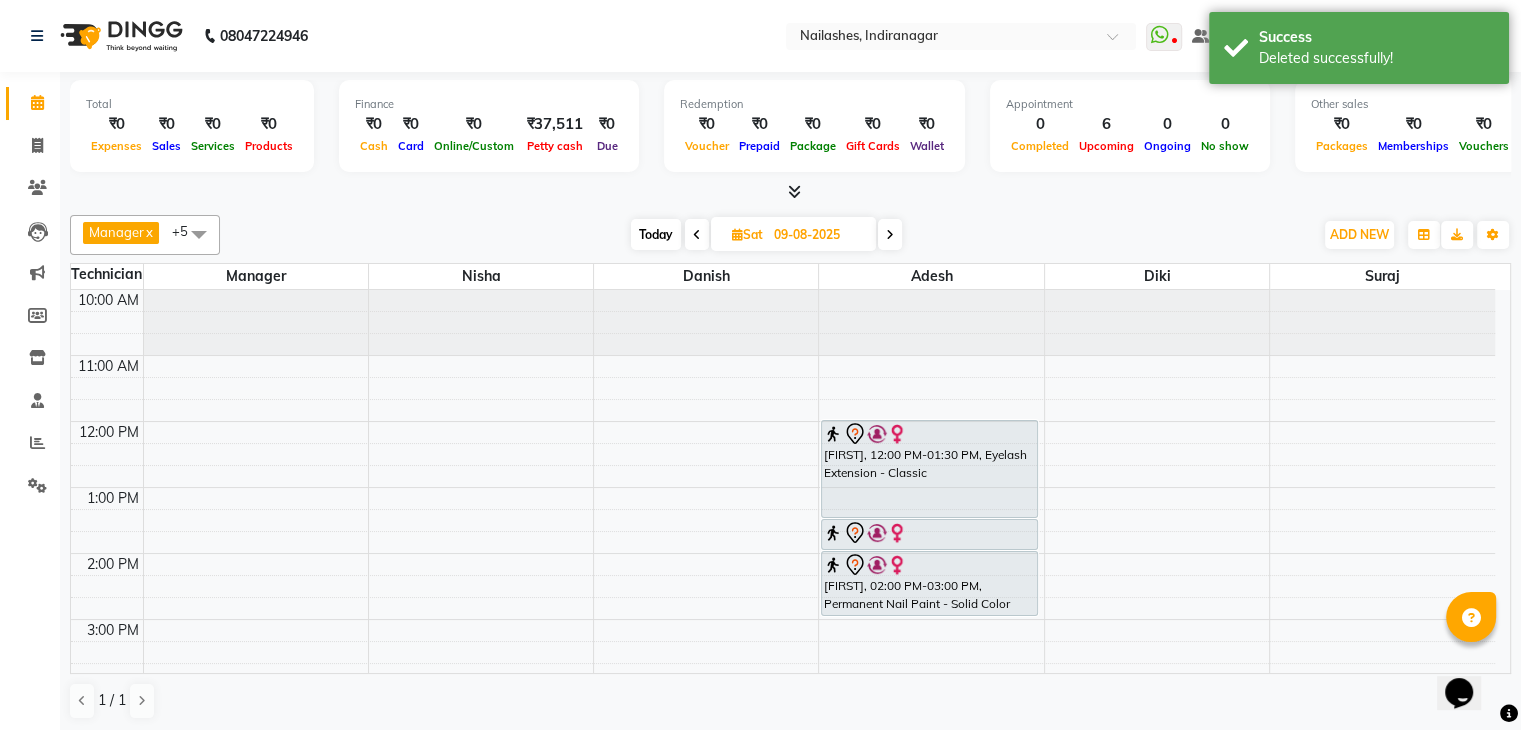 click on "Today" at bounding box center [656, 234] 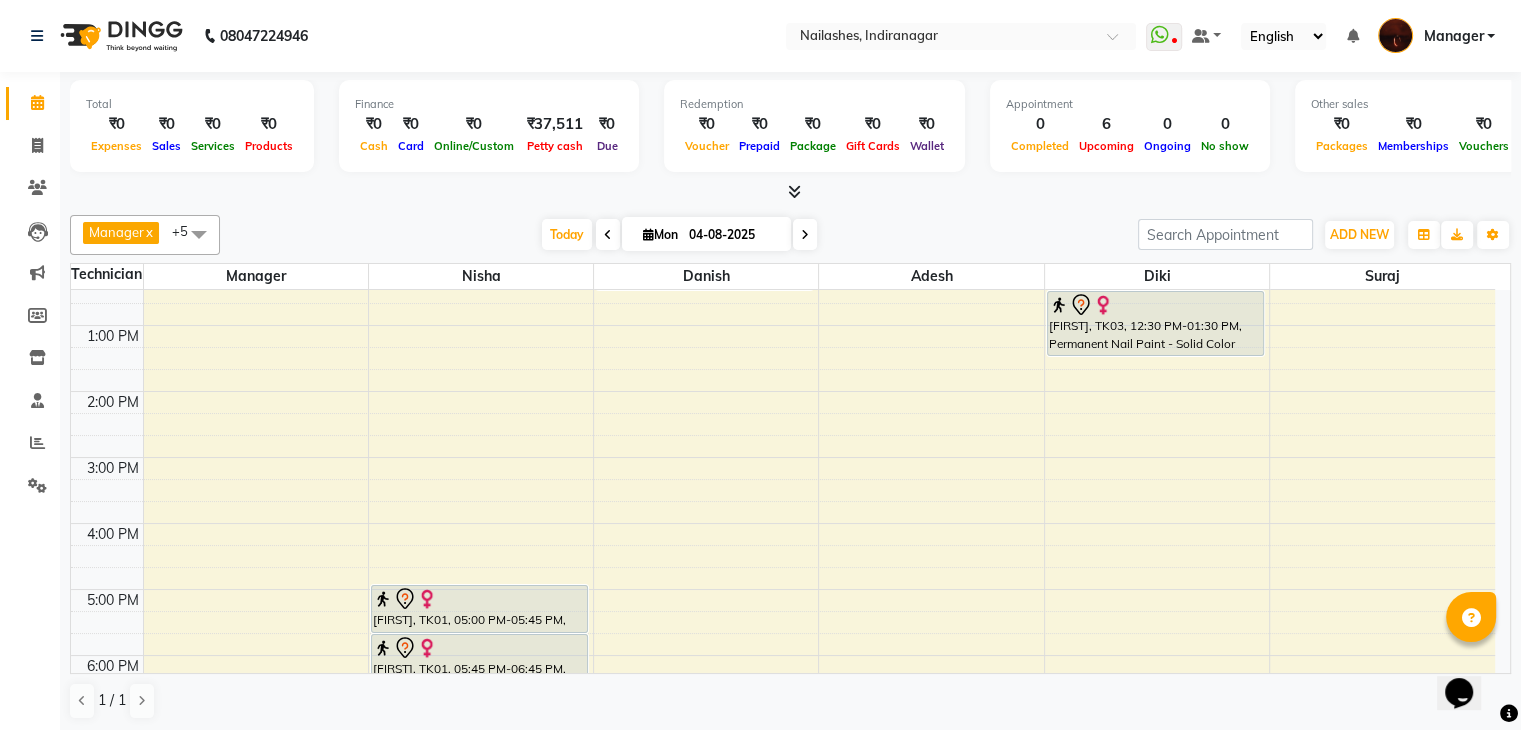 scroll, scrollTop: 0, scrollLeft: 0, axis: both 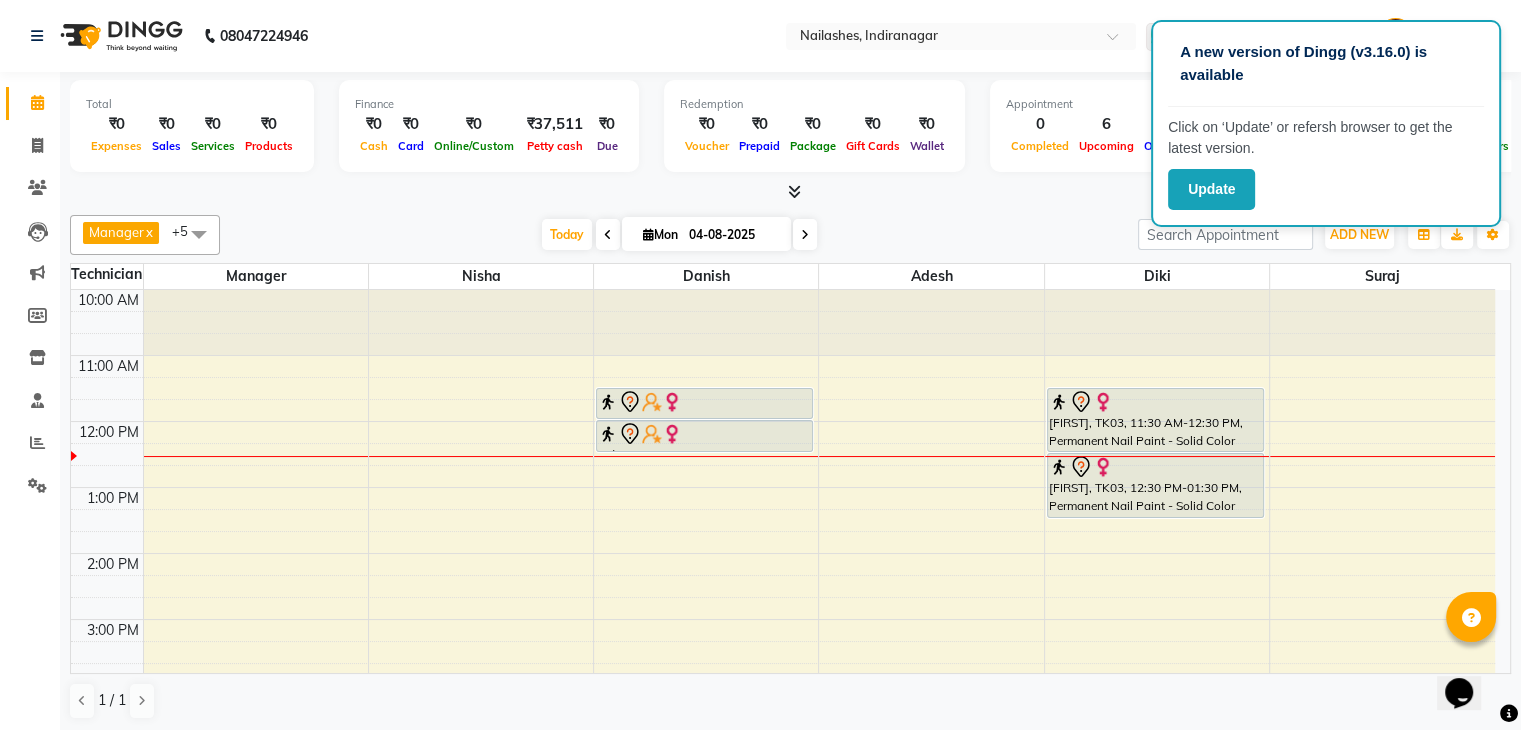 click at bounding box center (794, 191) 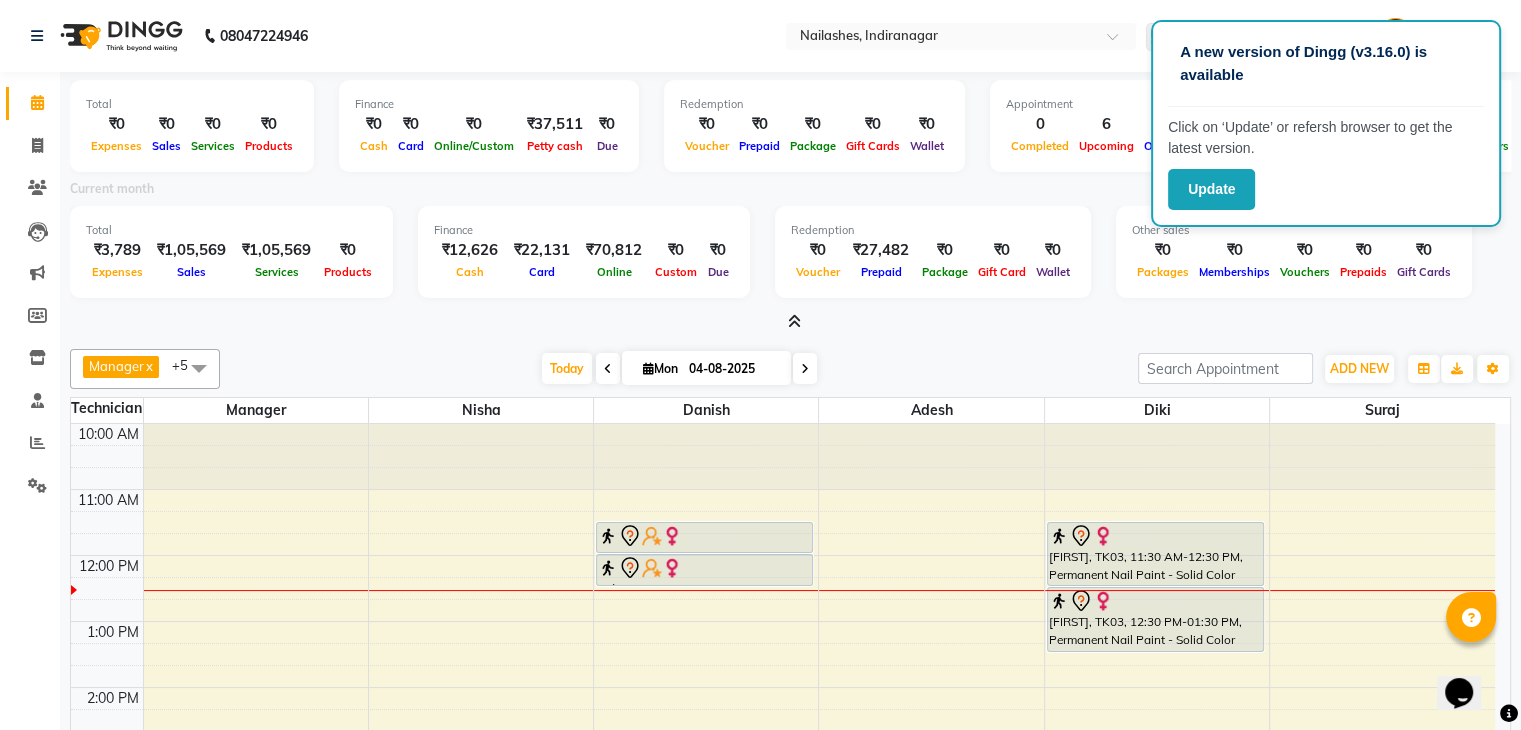 click at bounding box center [794, 321] 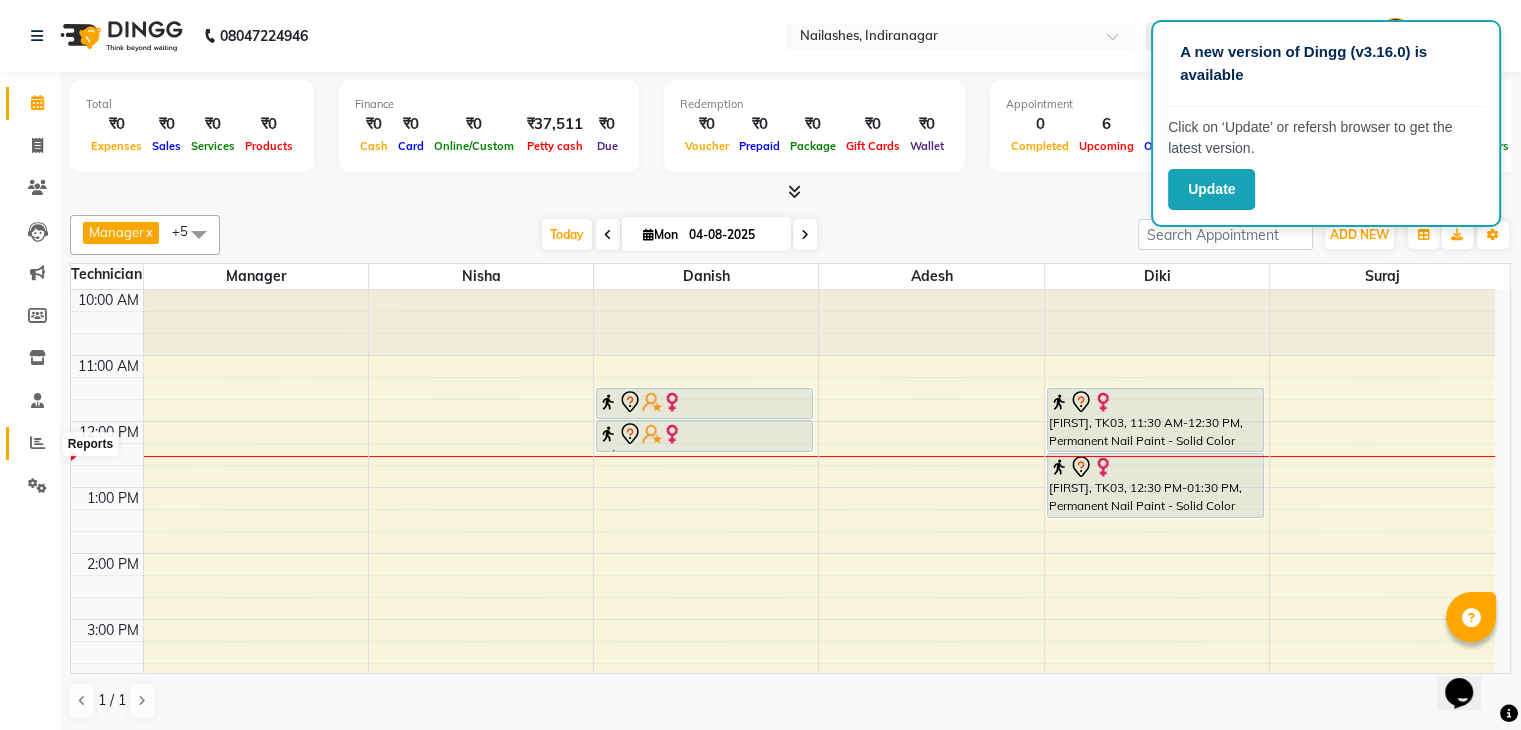 click 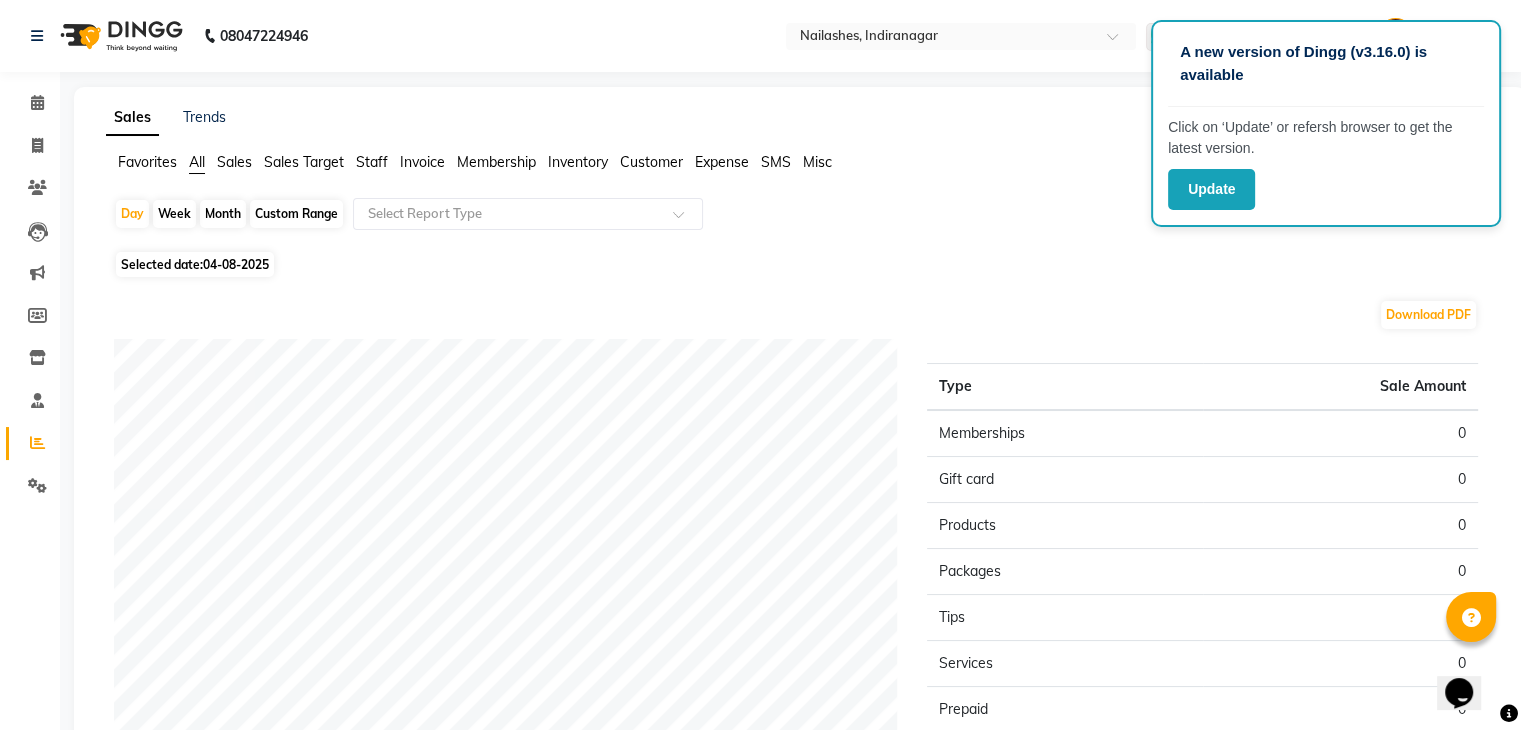 click on "Staff" 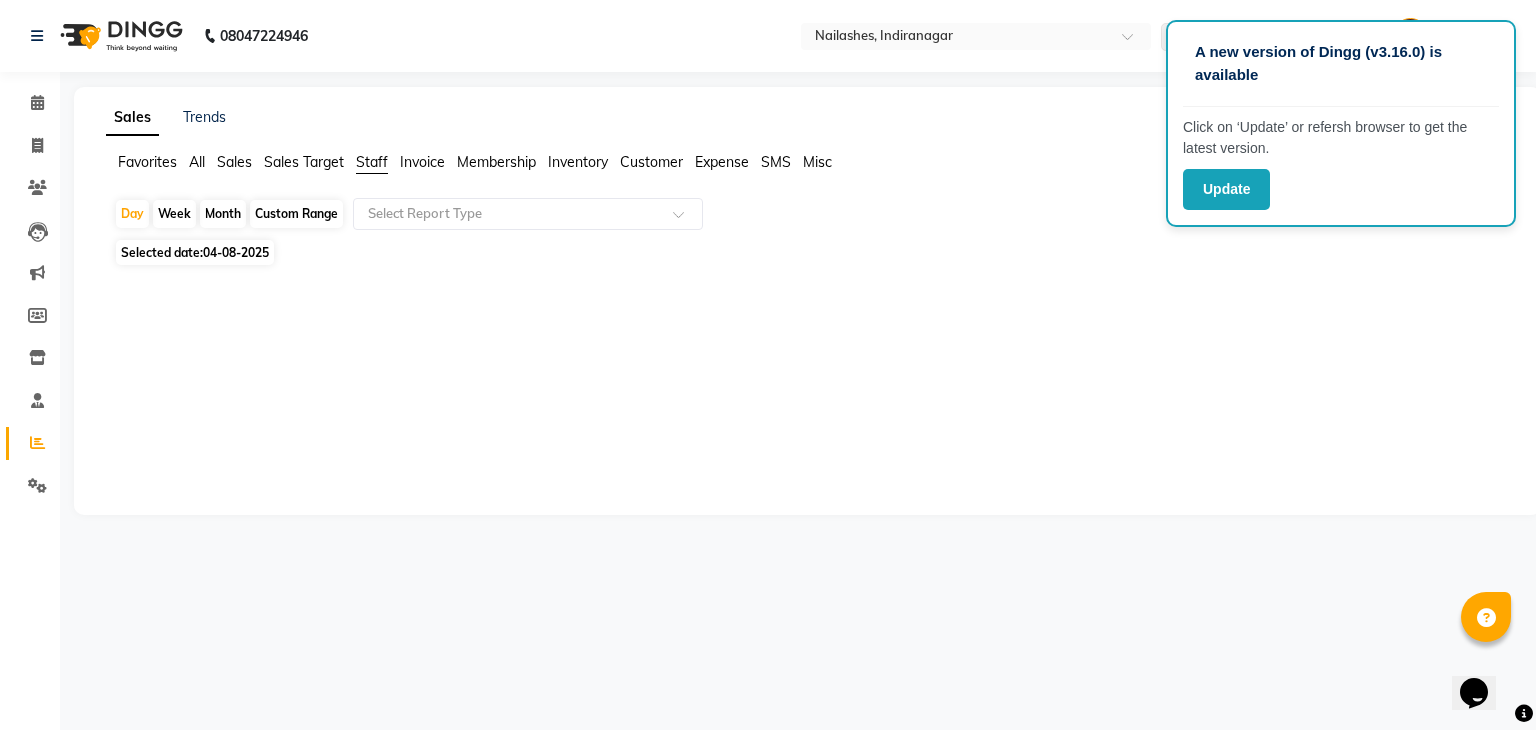 click on "Month" 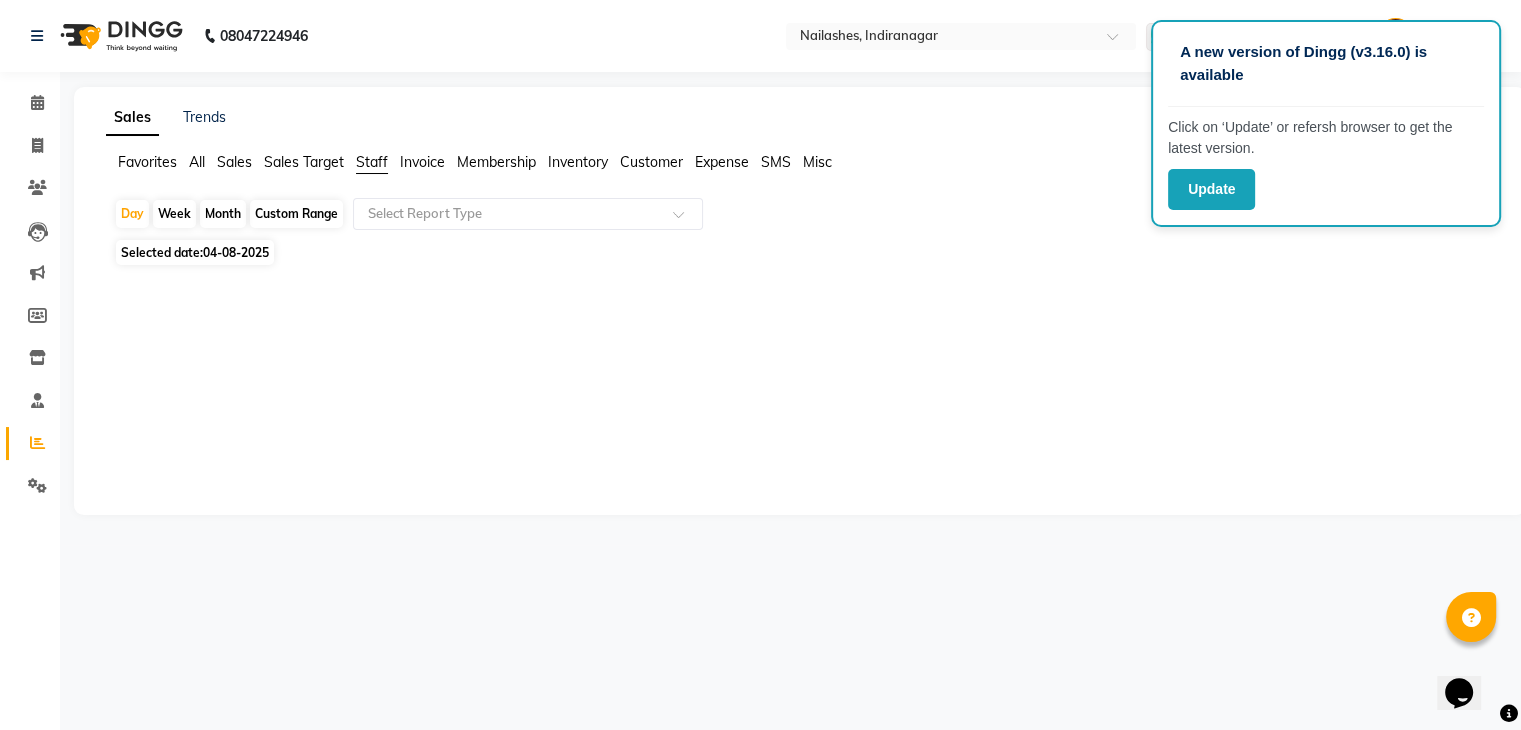 select on "8" 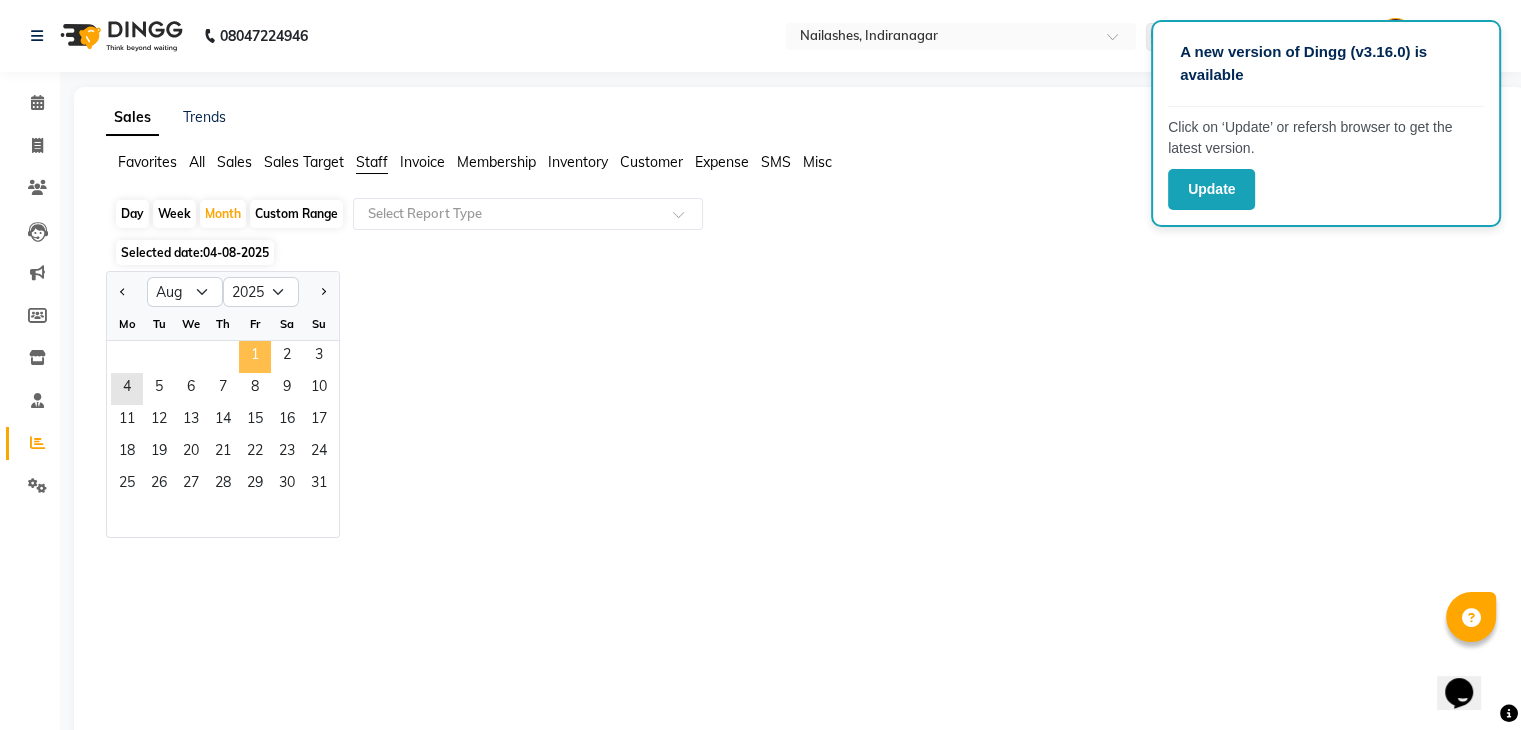 click on "1" 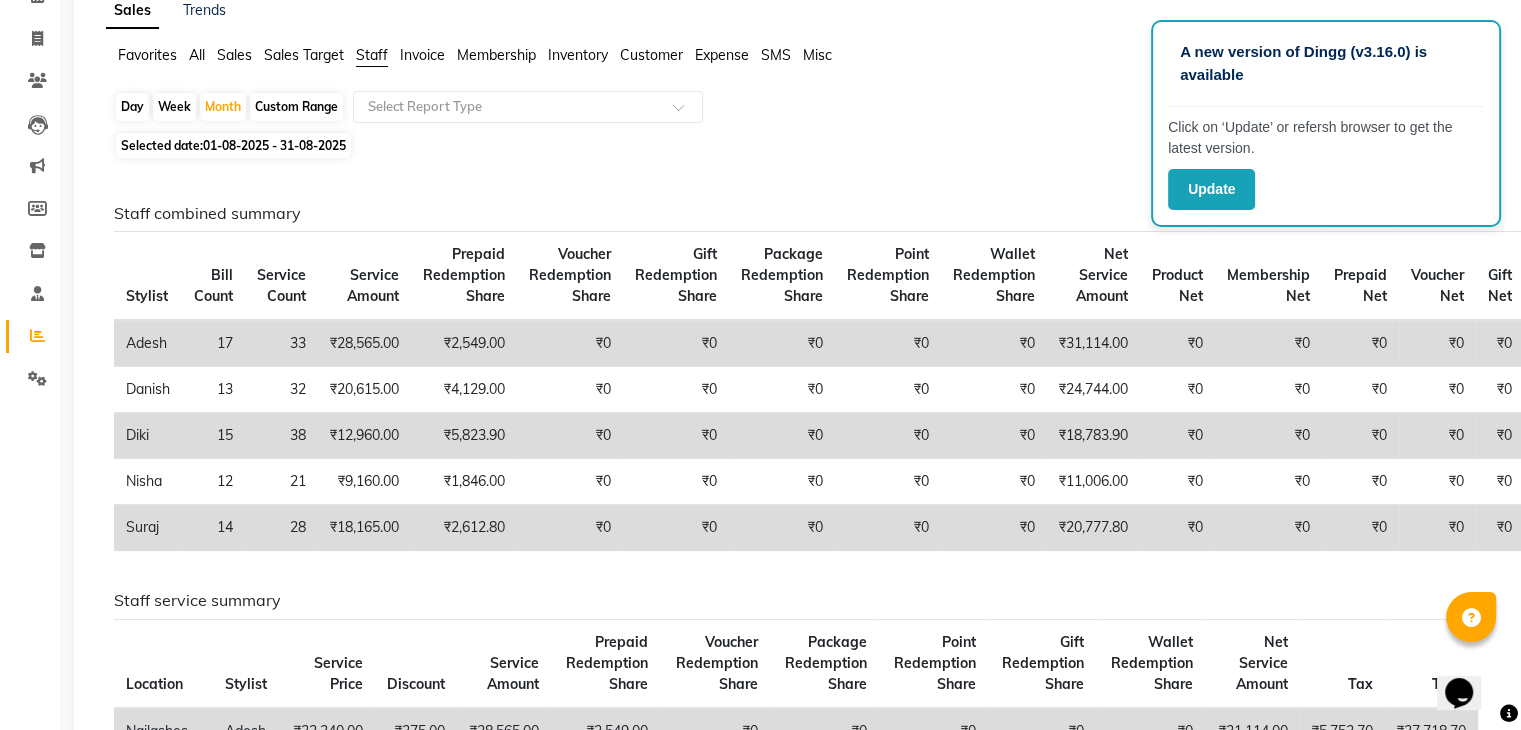 scroll, scrollTop: 0, scrollLeft: 0, axis: both 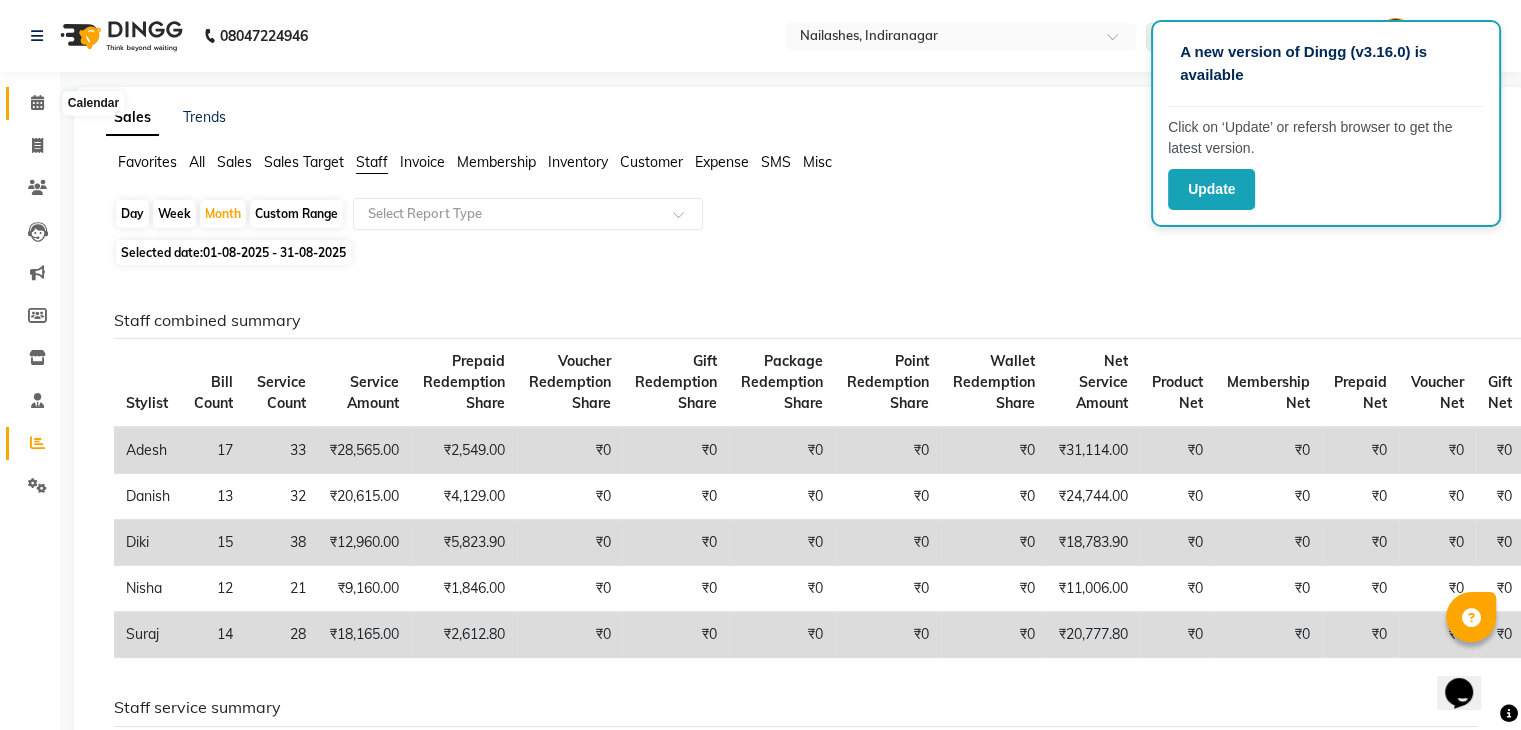 click 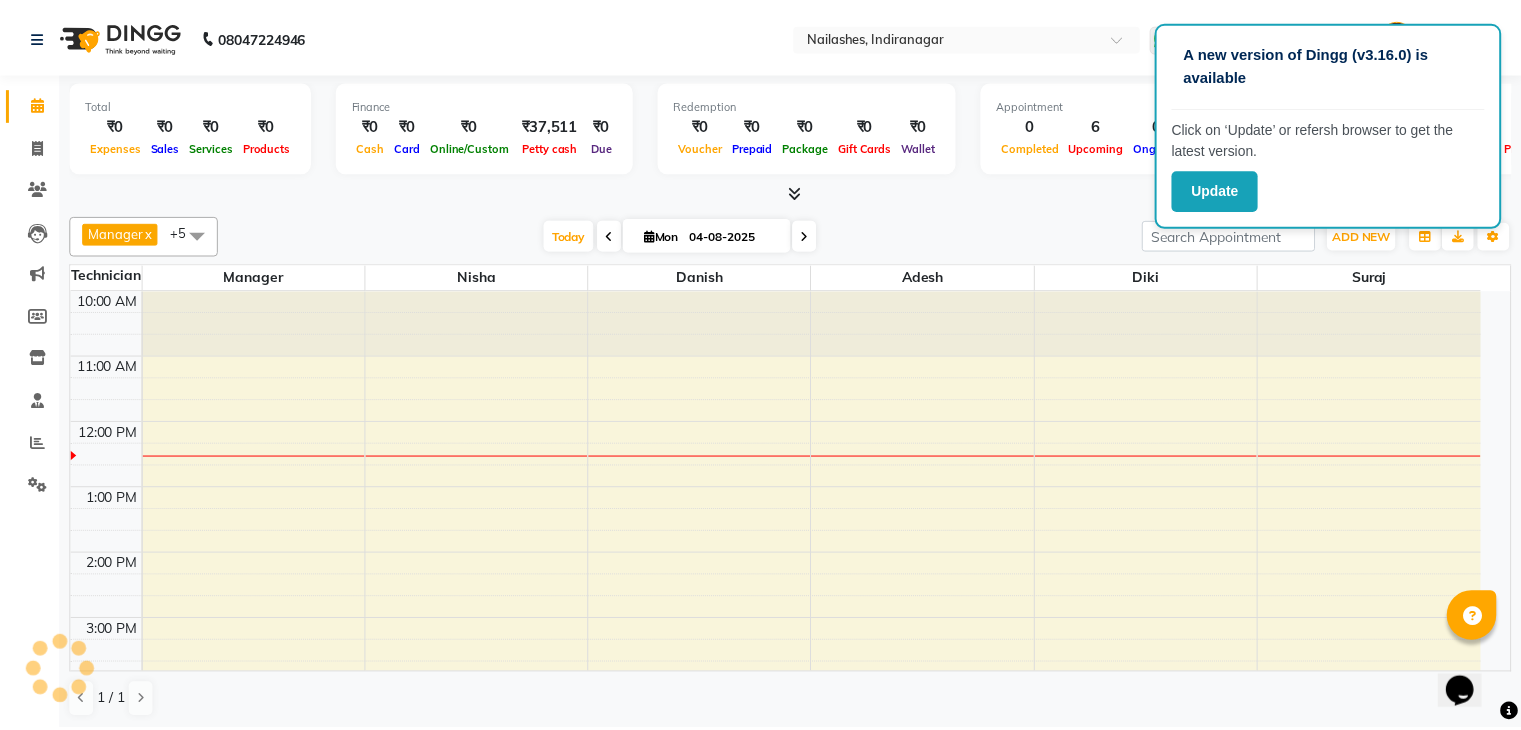 scroll, scrollTop: 0, scrollLeft: 0, axis: both 